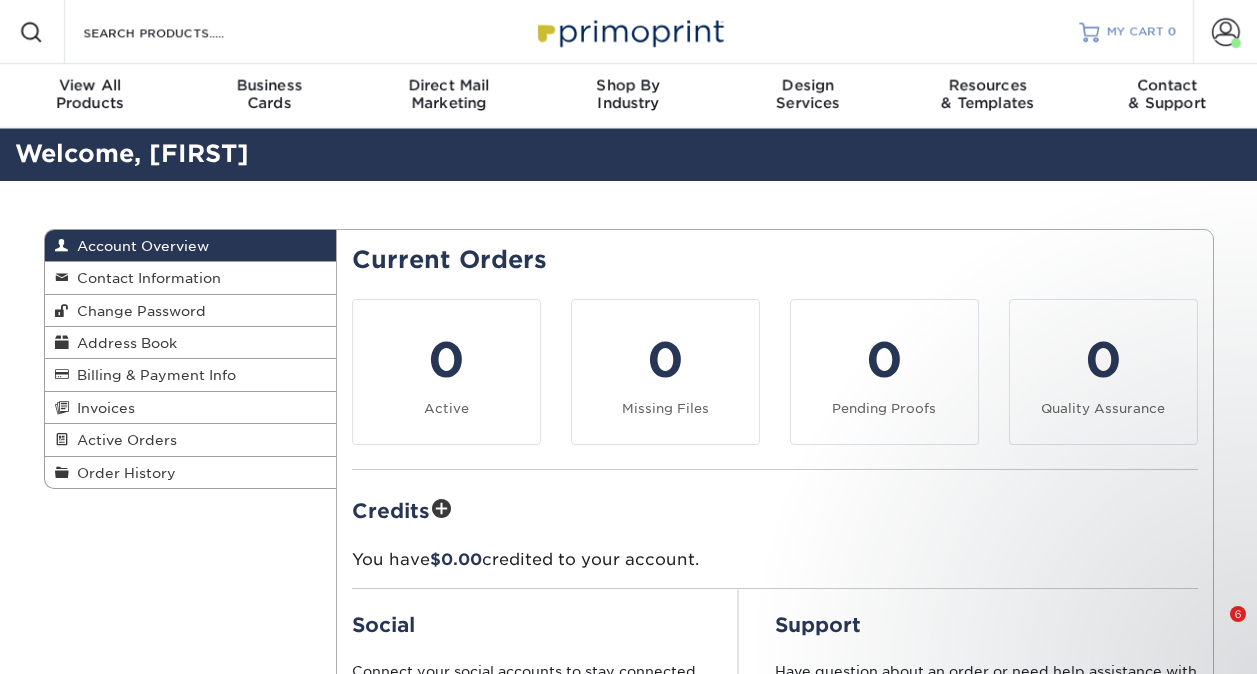 scroll, scrollTop: 0, scrollLeft: 0, axis: both 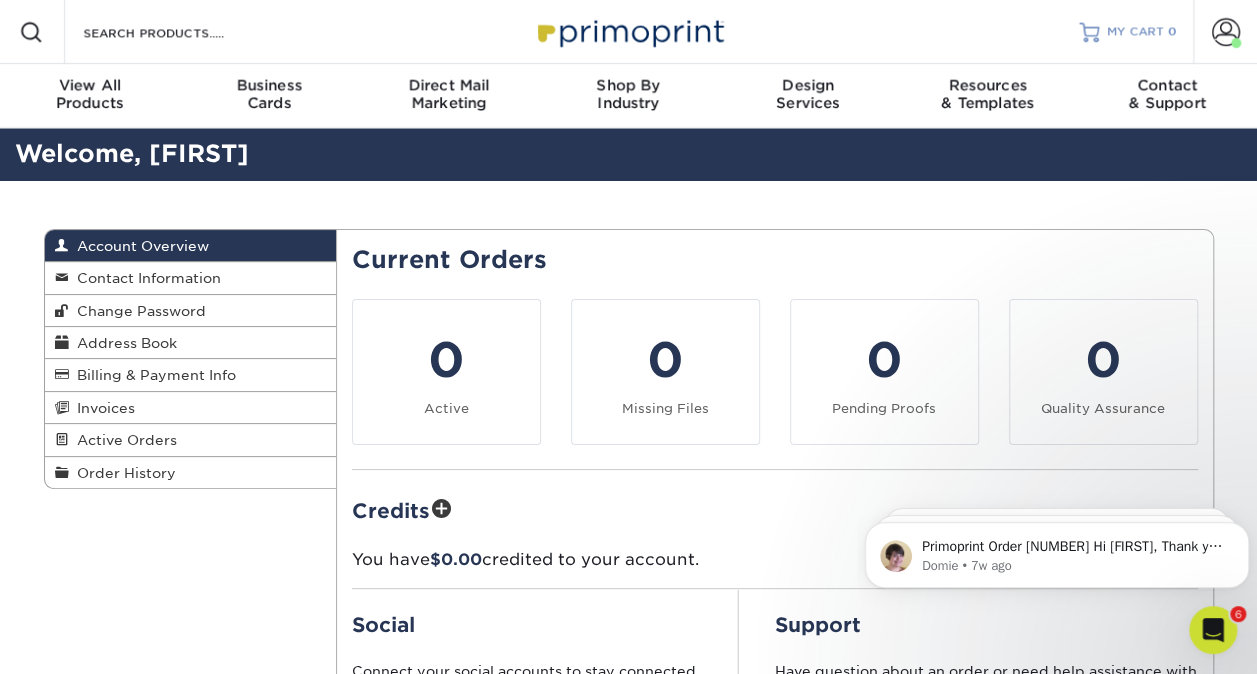 click on "MY CART" at bounding box center [1135, 32] 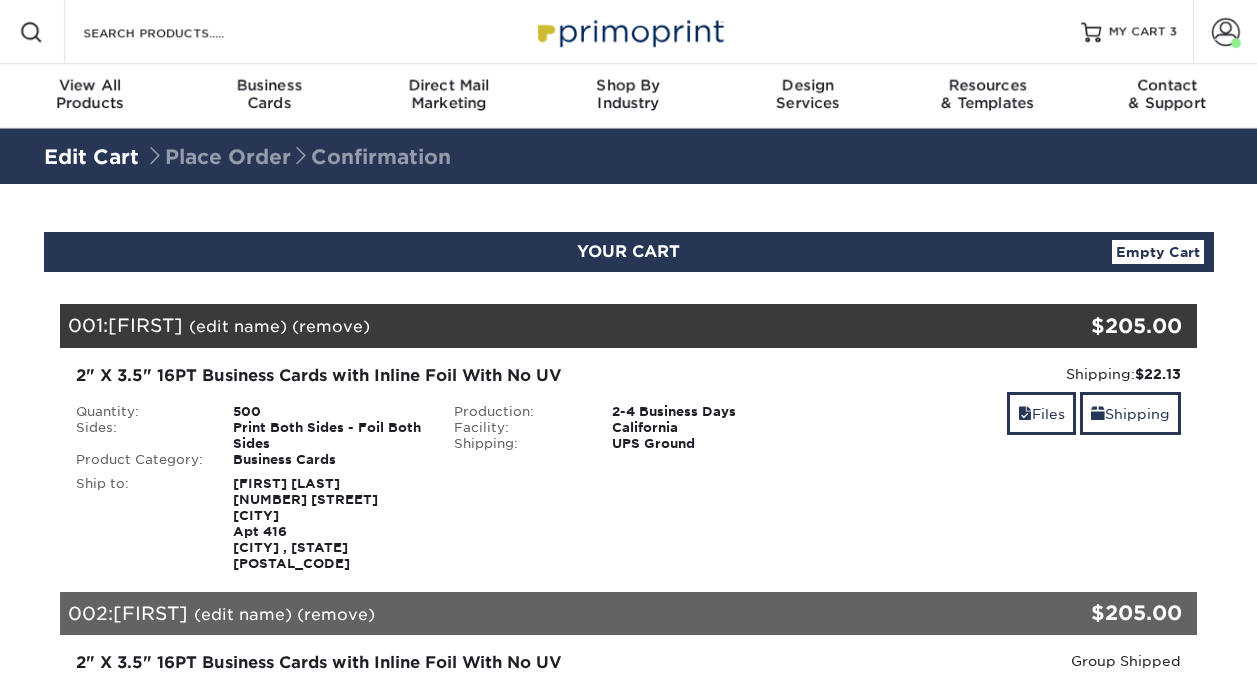 scroll, scrollTop: 0, scrollLeft: 0, axis: both 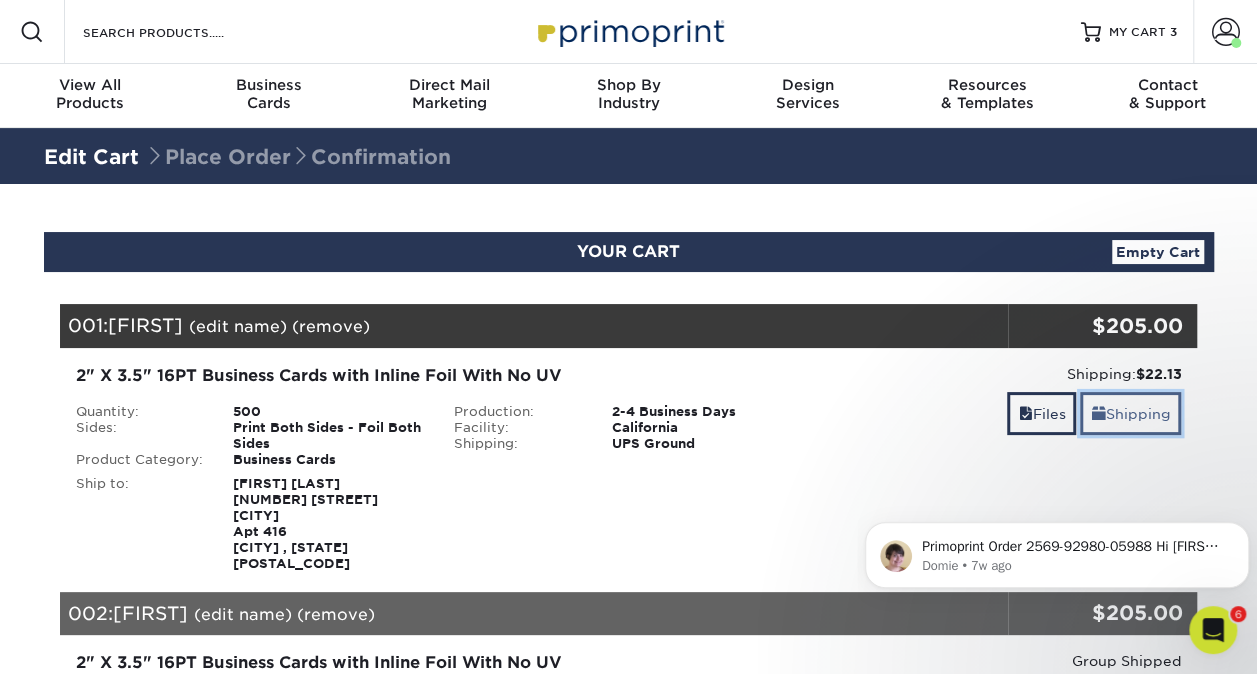 click on "Shipping" at bounding box center (1130, 413) 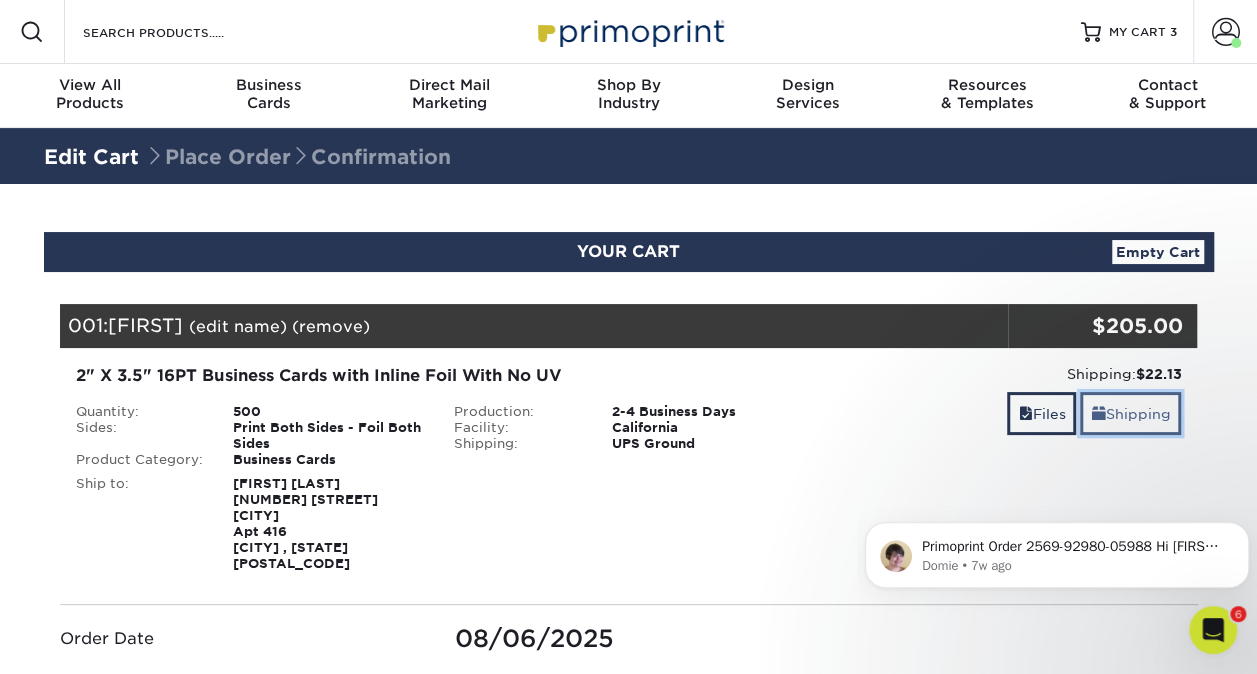 click on "Shipping" at bounding box center (1130, 413) 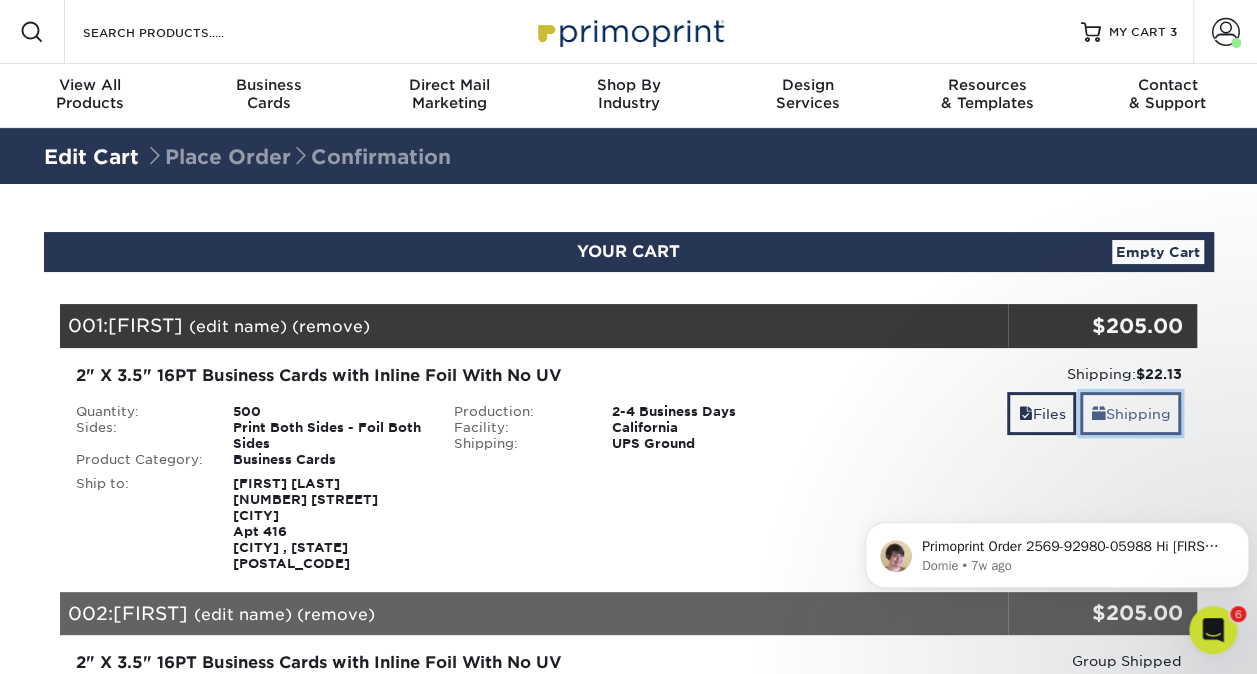 click on "Shipping" at bounding box center [1130, 413] 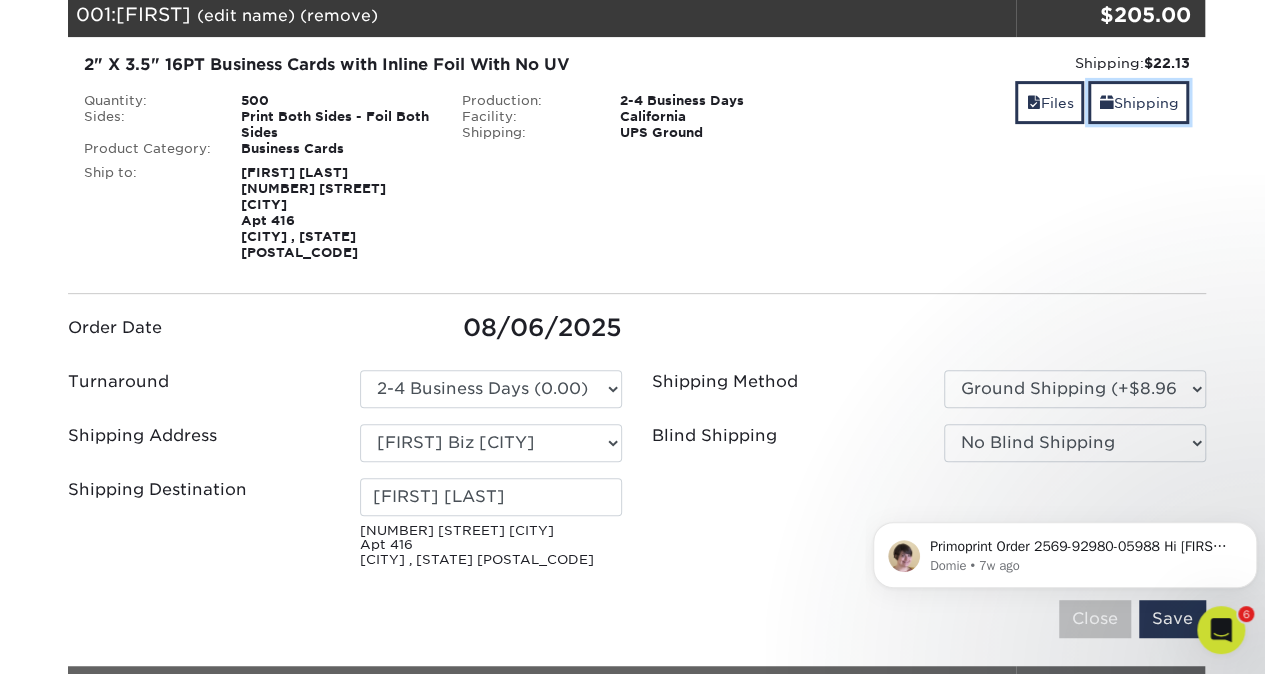 scroll, scrollTop: 300, scrollLeft: 0, axis: vertical 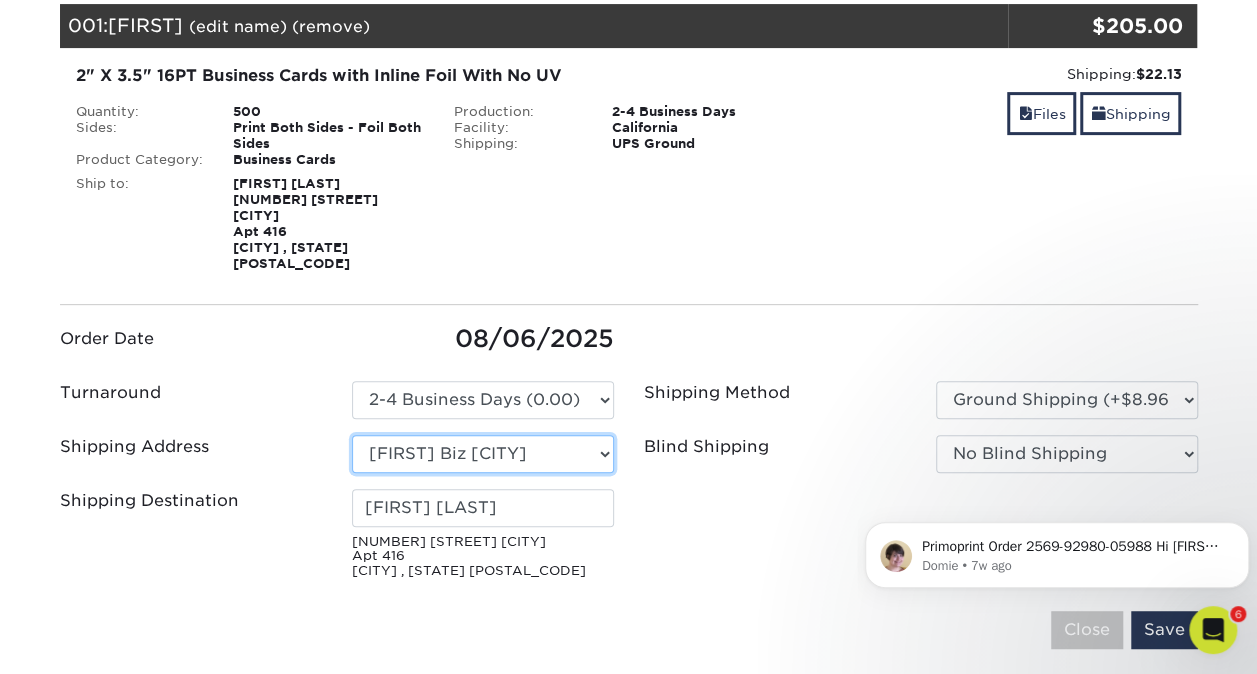 click on "Select One
Natalie Biz Ca
+ Add New Address" at bounding box center [483, 454] 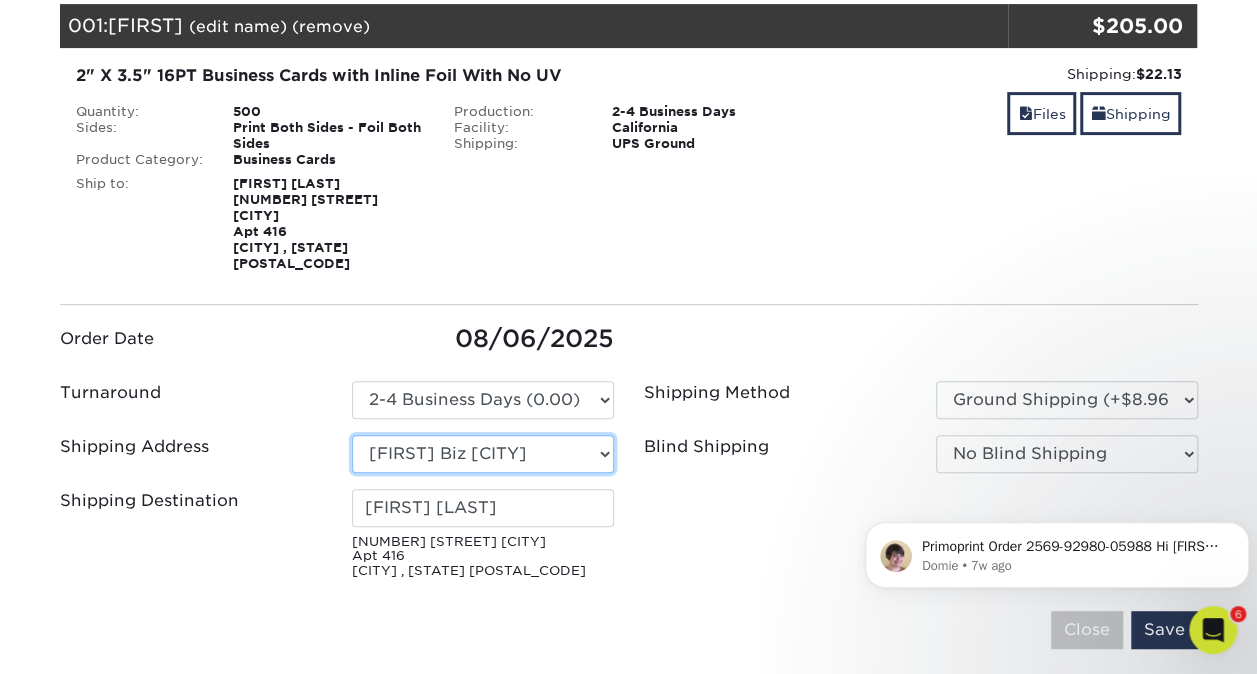 select on "newaddress" 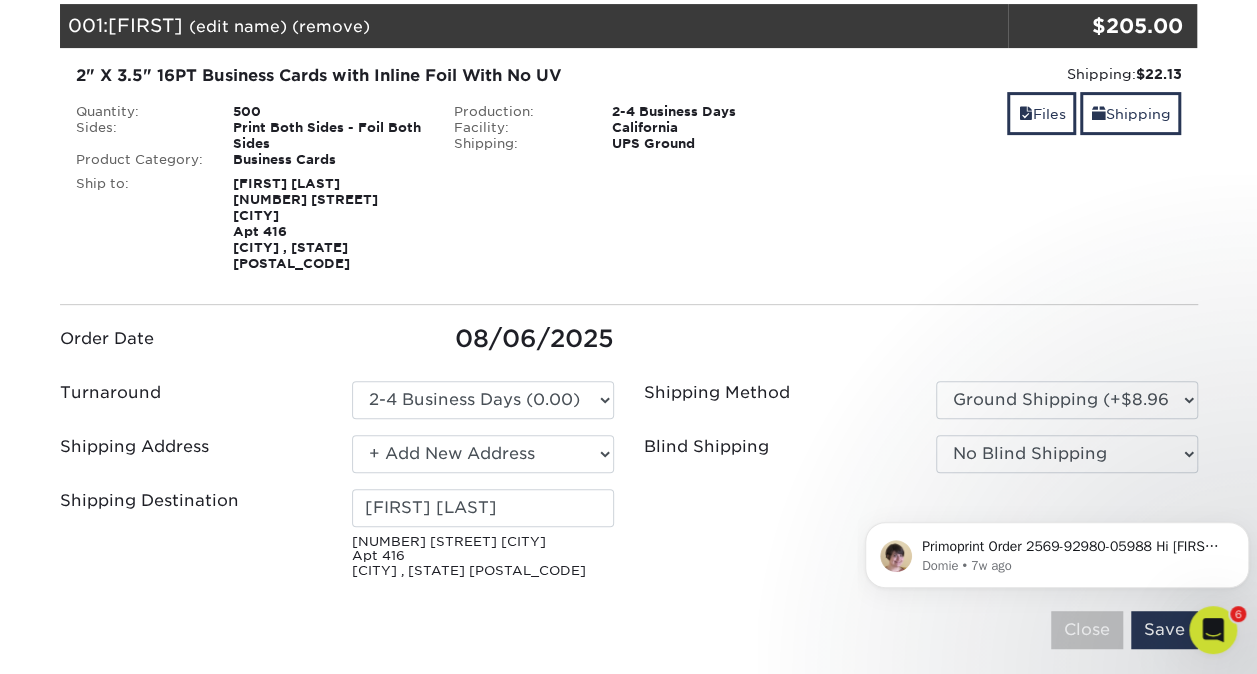 click on "Select One
Natalie Biz Ca
+ Add New Address" at bounding box center (483, 454) 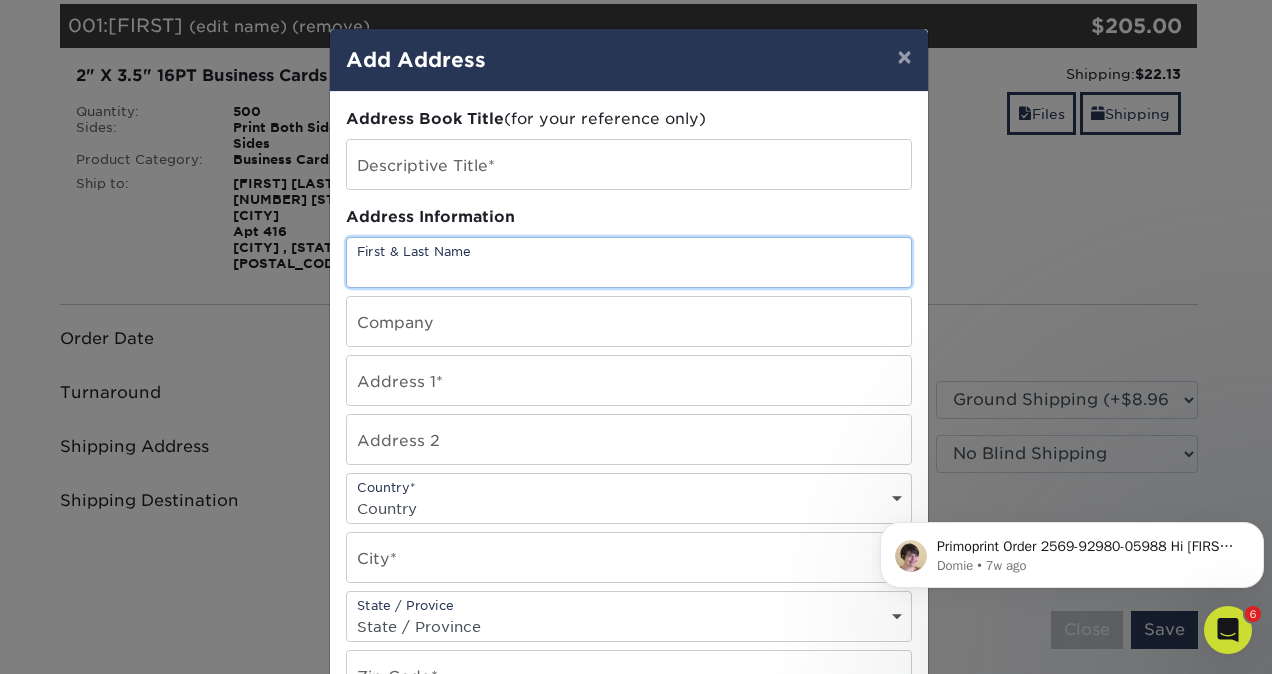 click at bounding box center [629, 262] 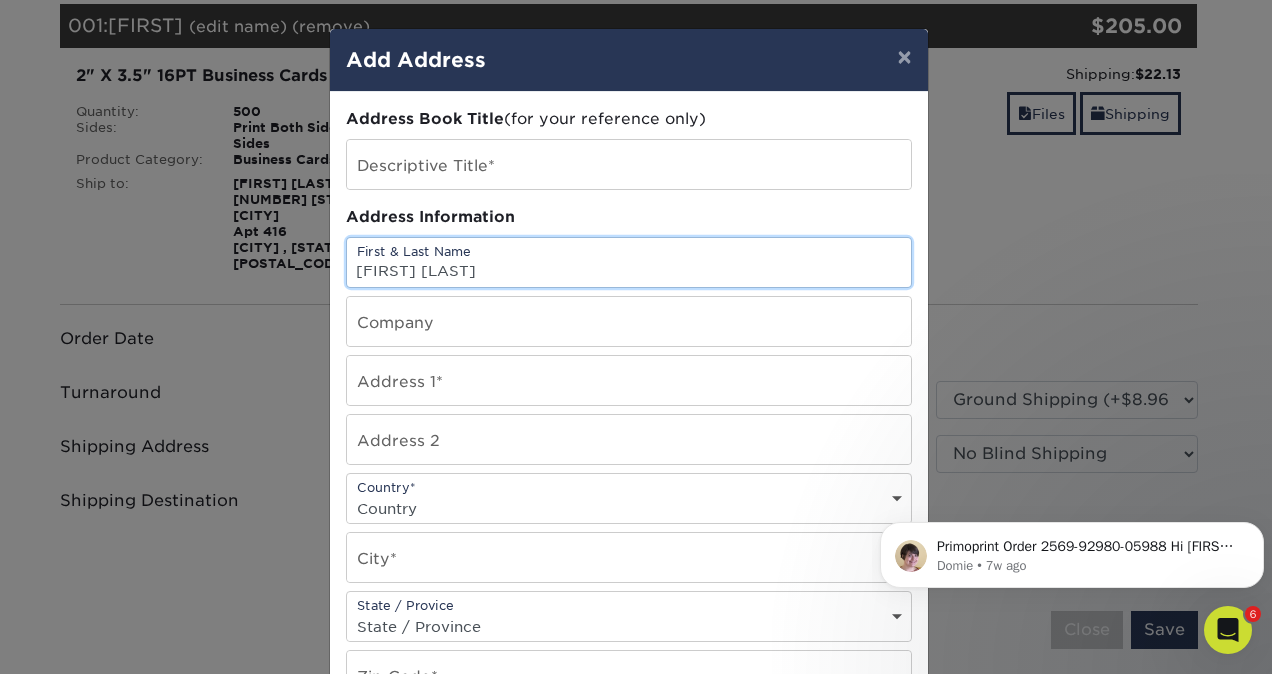 type on "Phil Reis" 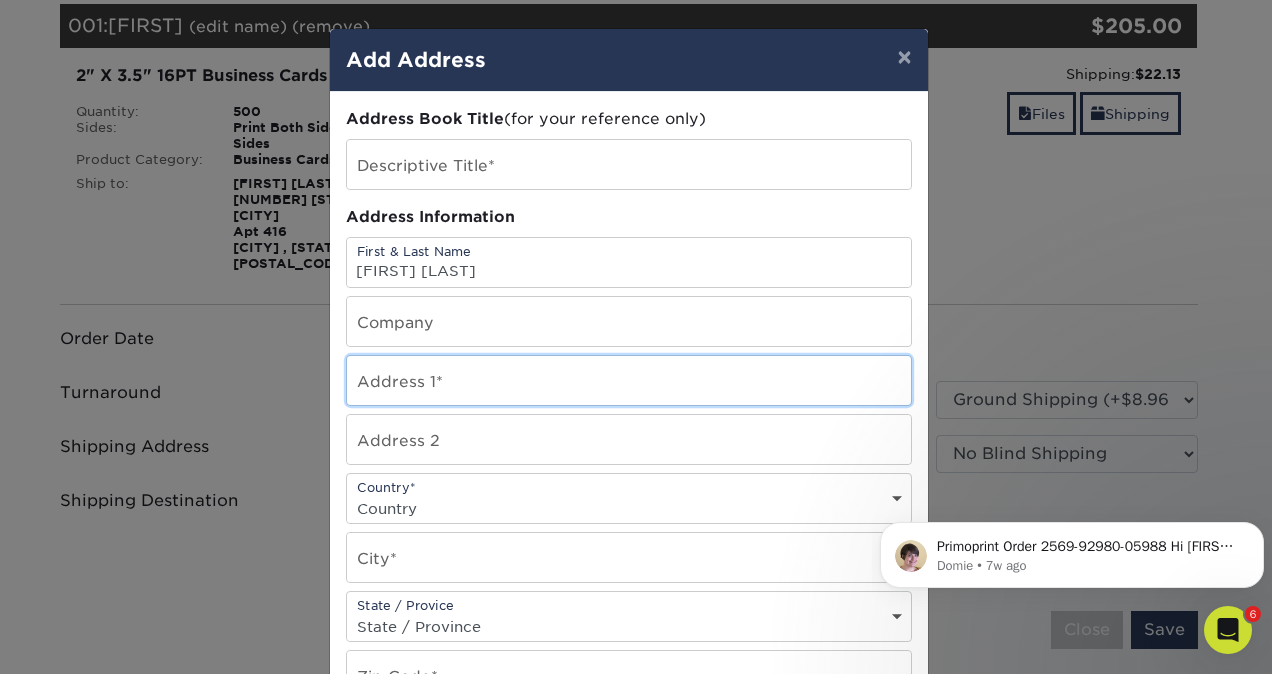 click at bounding box center (629, 380) 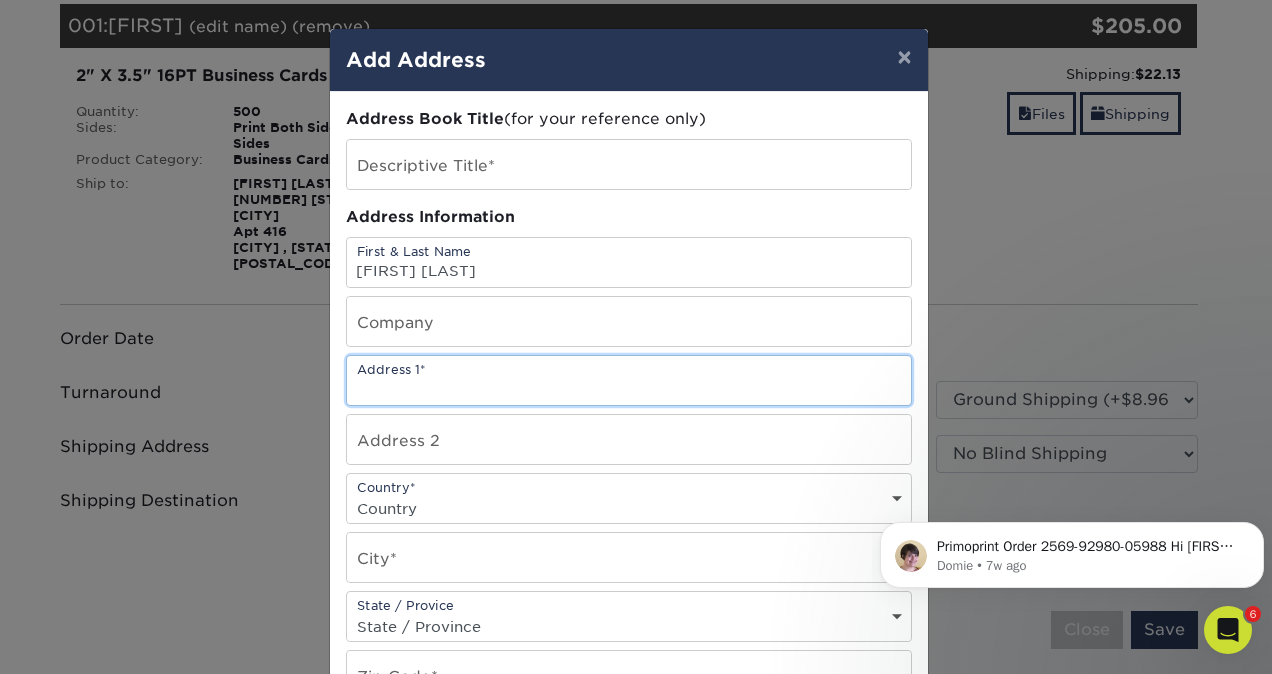 paste on "1940 NW 180th Way" 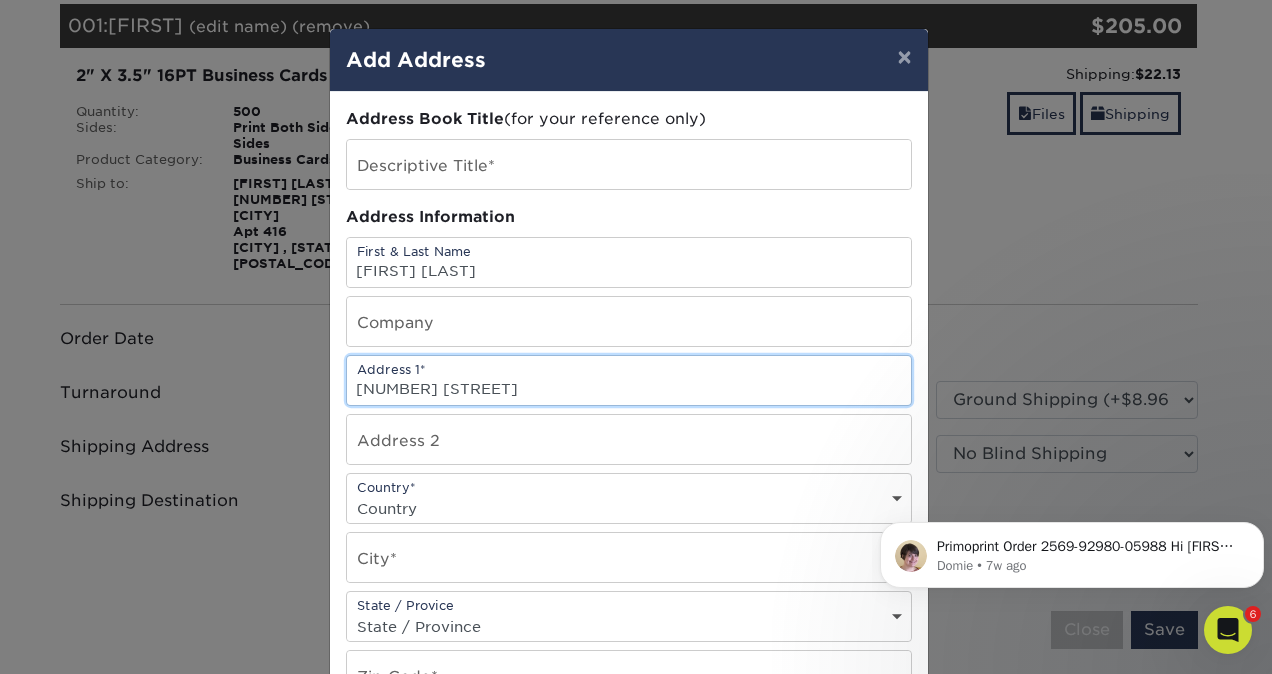 type on "1940 NW 180th Way" 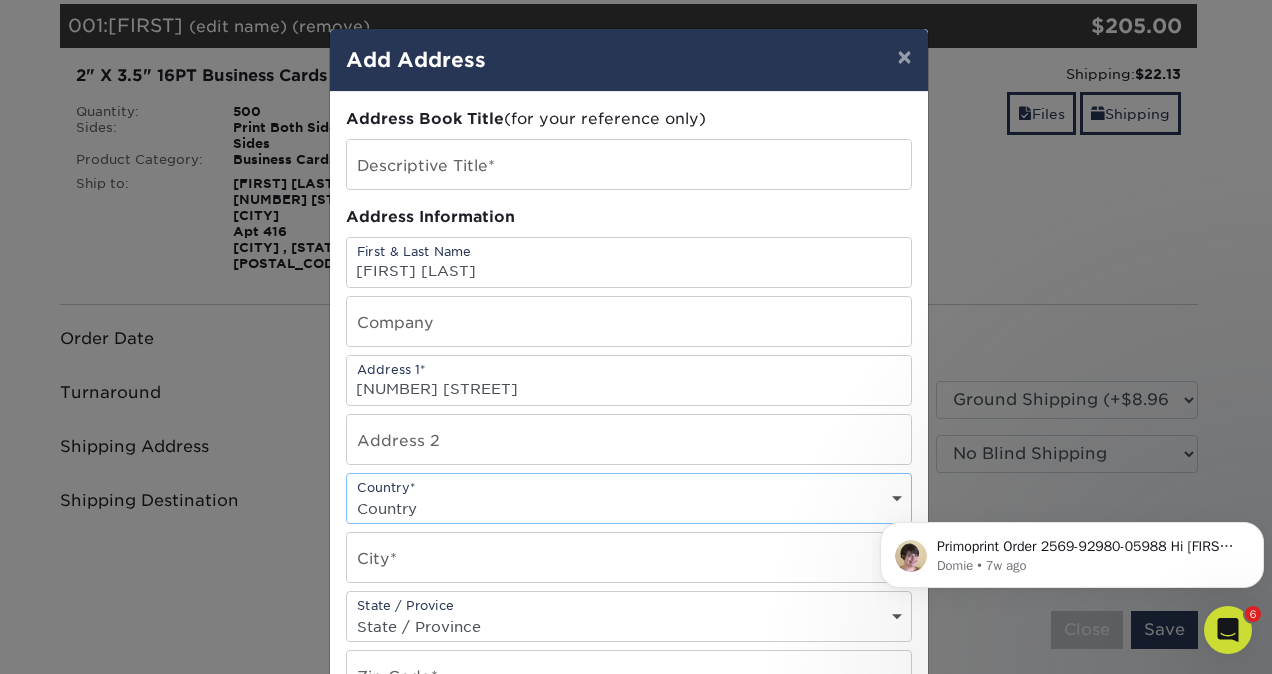 click on "Country United States Canada ----------------------------- Afghanistan Albania Algeria American Samoa Andorra Angola Anguilla Antarctica Antigua and Barbuda Argentina Armenia Aruba Australia Austria Azerbaijan Bahamas Bahrain Bangladesh Barbados Belarus Belgium Belize Benin Bermuda Bhutan Bolivia Bosnia and Herzegovina Botswana Bouvet Island Brazil British Indian Ocean Territory British Virgin Islands Brunei Darussalam Bulgaria Burkina Faso Burundi Cambodia Cameroon Cape Verde Cayman Islands Central African Republic Chad Chile China Christmas Island Cocos Colombia Comoros Congo Cook Islands Costa Rica Croatia Cuba Cyprus Czech Republic Denmark Djibouti Dominica Dominican Republic East Timor Ecuador Egypt El Salvador Equatorial Guinea Eritrea Estonia Ethiopia Falkland Islands Faroe Islands Fiji Finland France French Guiana French Polynesia French Southern Territories Gabon Gambia Georgia Germany Ghana Gibraltar Greece Greenland Grenada Guadeloupe Guam Guatemala Guinea Guinea-Bissau Guyana Haiti Honduras India" at bounding box center (629, 508) 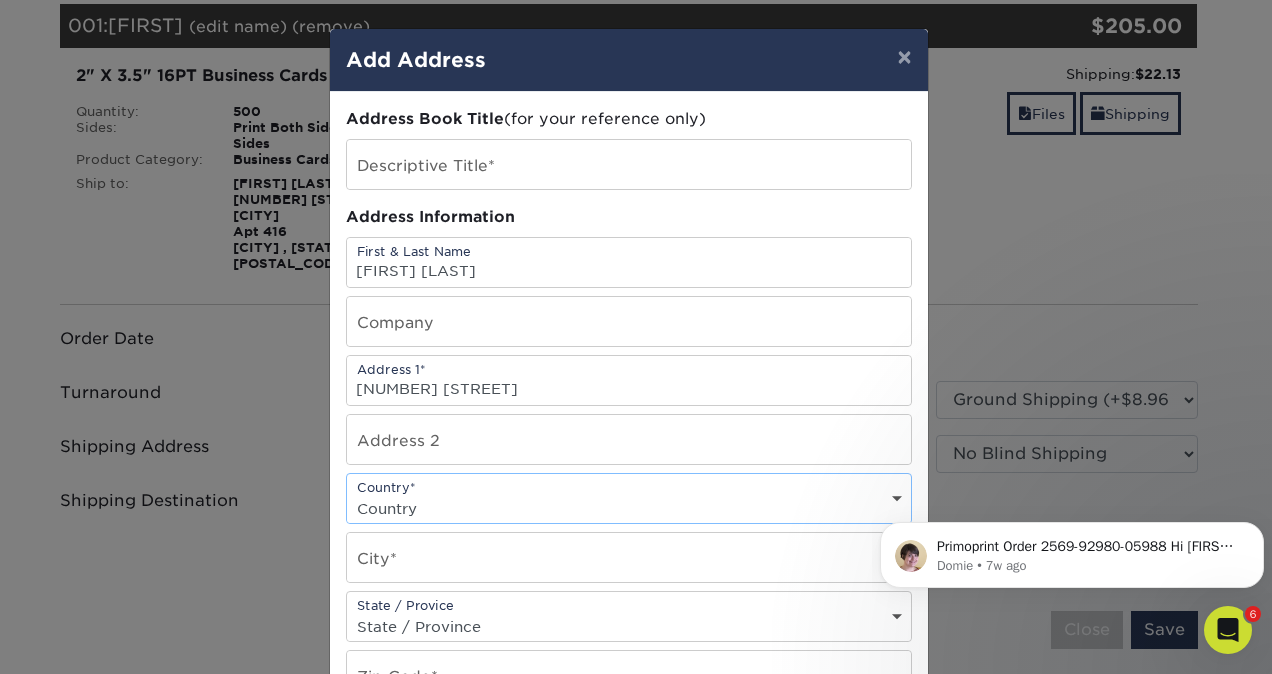 select on "US" 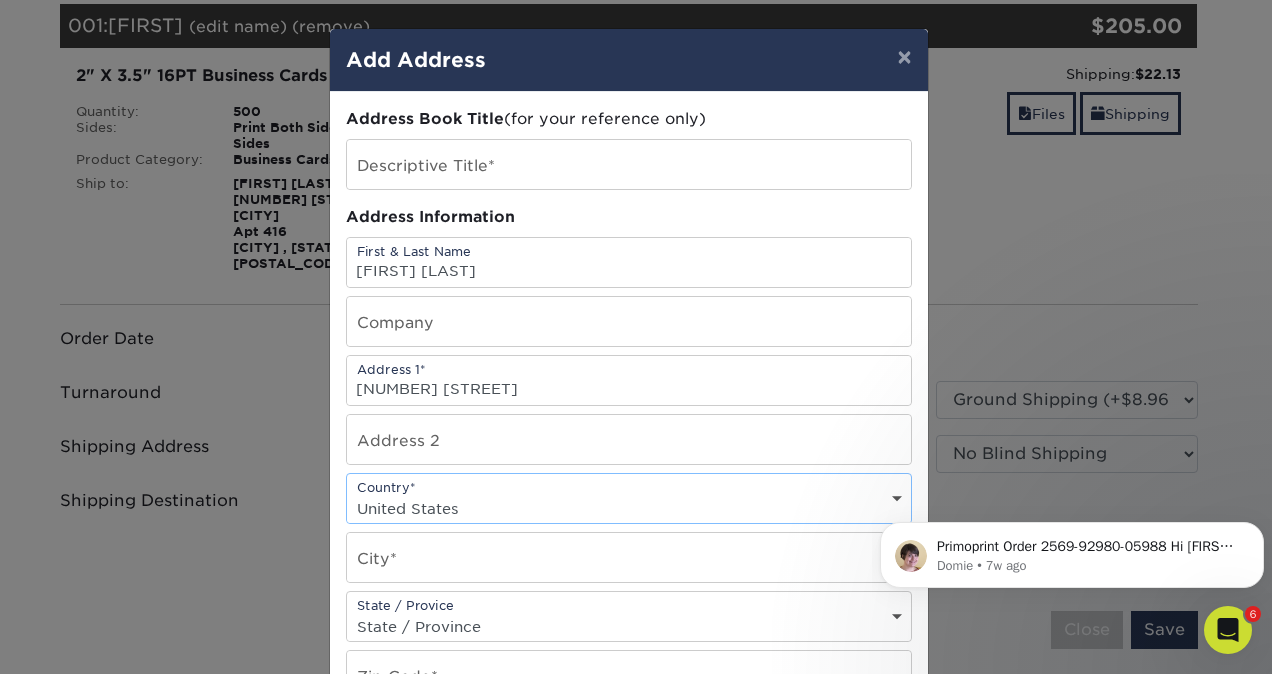 click on "Country United States Canada ----------------------------- Afghanistan Albania Algeria American Samoa Andorra Angola Anguilla Antarctica Antigua and Barbuda Argentina Armenia Aruba Australia Austria Azerbaijan Bahamas Bahrain Bangladesh Barbados Belarus Belgium Belize Benin Bermuda Bhutan Bolivia Bosnia and Herzegovina Botswana Bouvet Island Brazil British Indian Ocean Territory British Virgin Islands Brunei Darussalam Bulgaria Burkina Faso Burundi Cambodia Cameroon Cape Verde Cayman Islands Central African Republic Chad Chile China Christmas Island Cocos Colombia Comoros Congo Cook Islands Costa Rica Croatia Cuba Cyprus Czech Republic Denmark Djibouti Dominica Dominican Republic East Timor Ecuador Egypt El Salvador Equatorial Guinea Eritrea Estonia Ethiopia Falkland Islands Faroe Islands Fiji Finland France French Guiana French Polynesia French Southern Territories Gabon Gambia Georgia Germany Ghana Gibraltar Greece Greenland Grenada Guadeloupe Guam Guatemala Guinea Guinea-Bissau Guyana Haiti Honduras India" at bounding box center [629, 508] 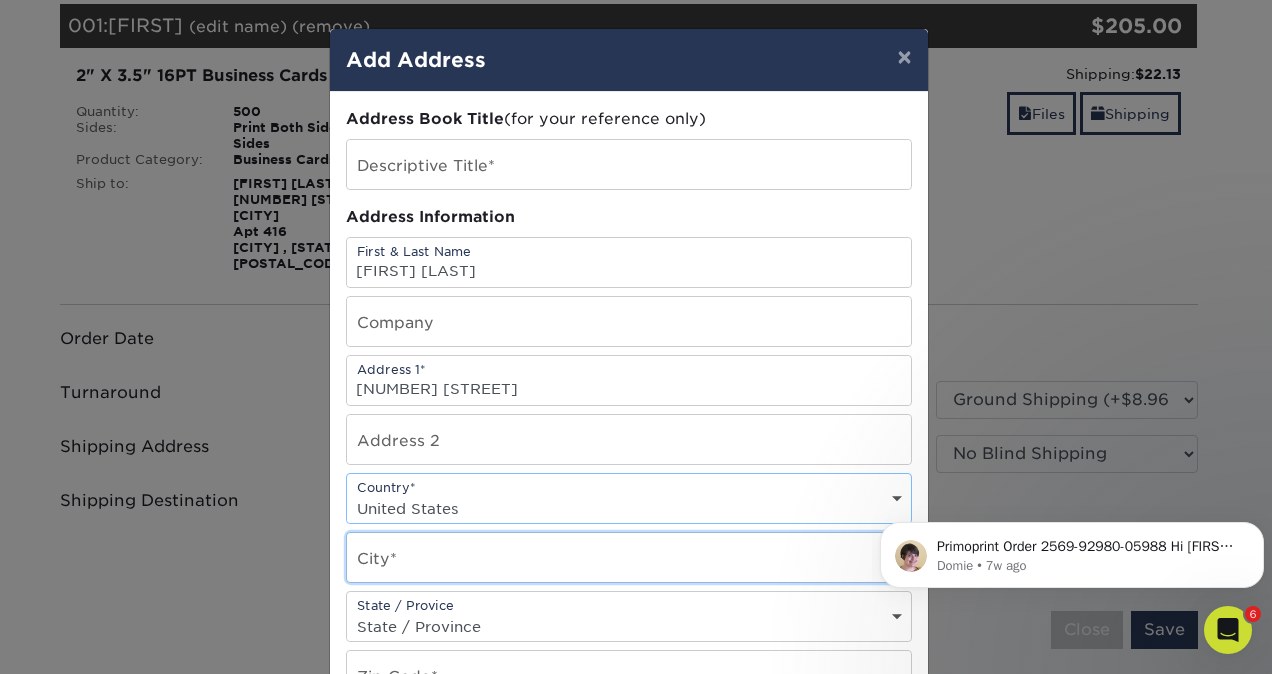 click at bounding box center (629, 557) 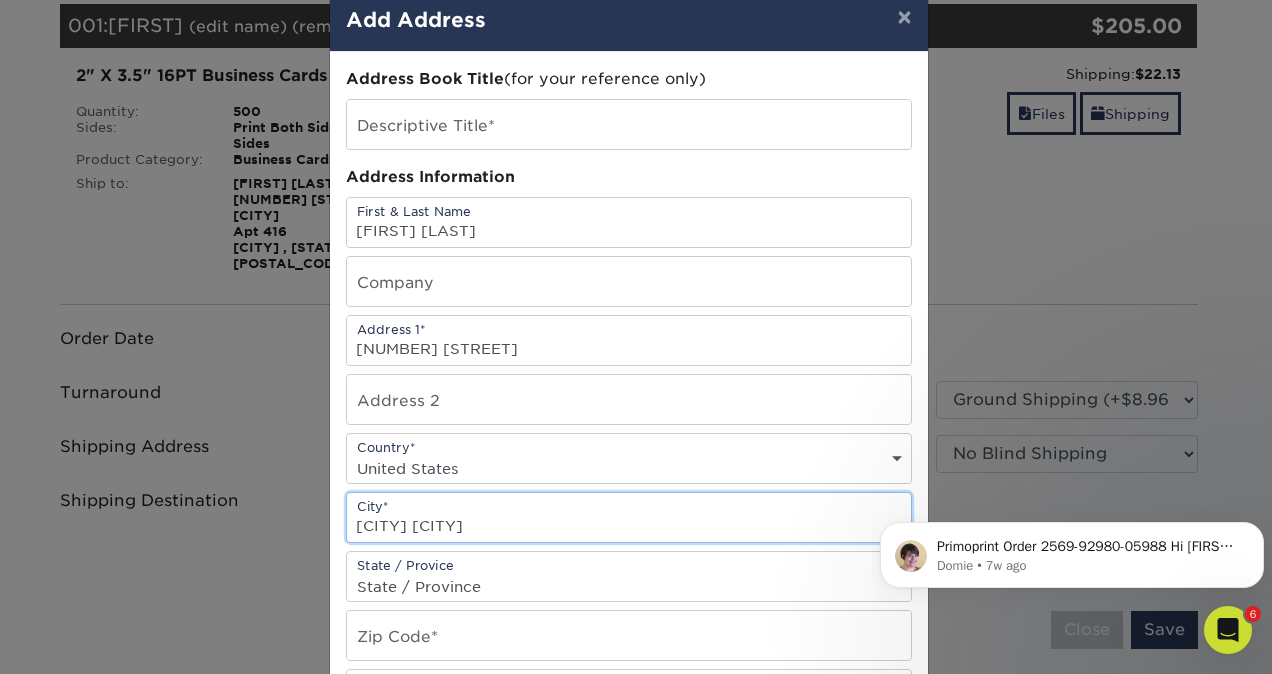 scroll, scrollTop: 100, scrollLeft: 0, axis: vertical 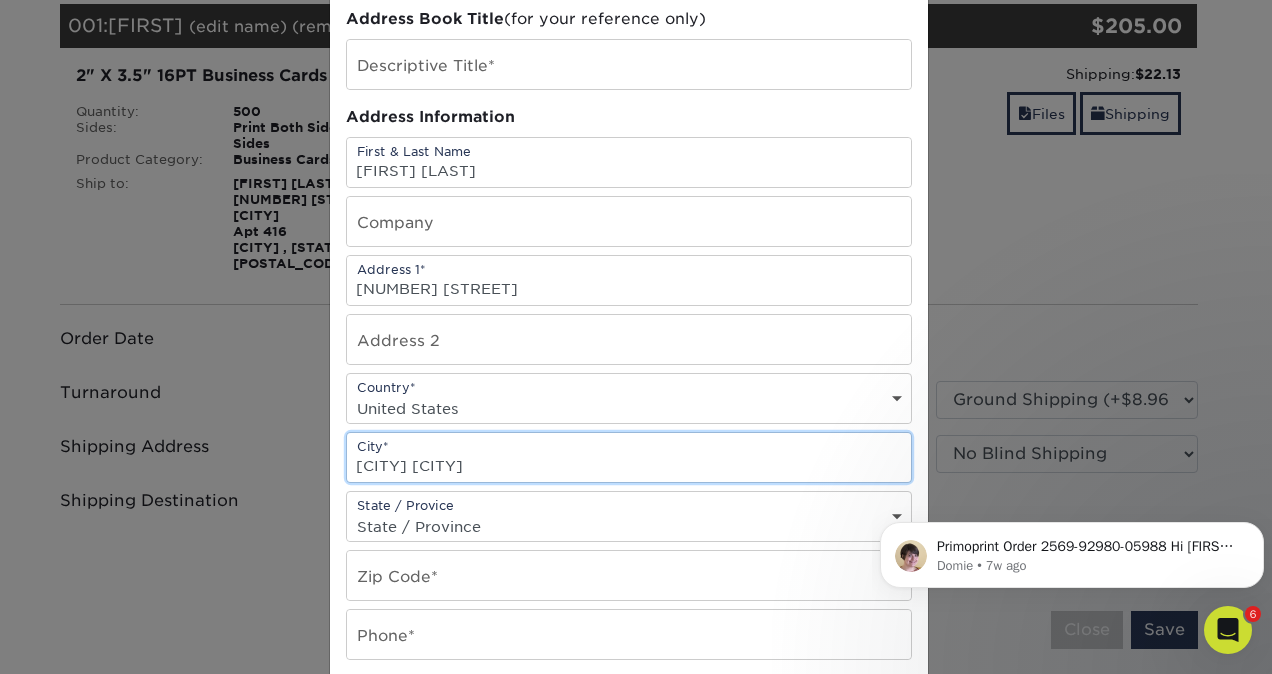 type on "Pembroke Pines" 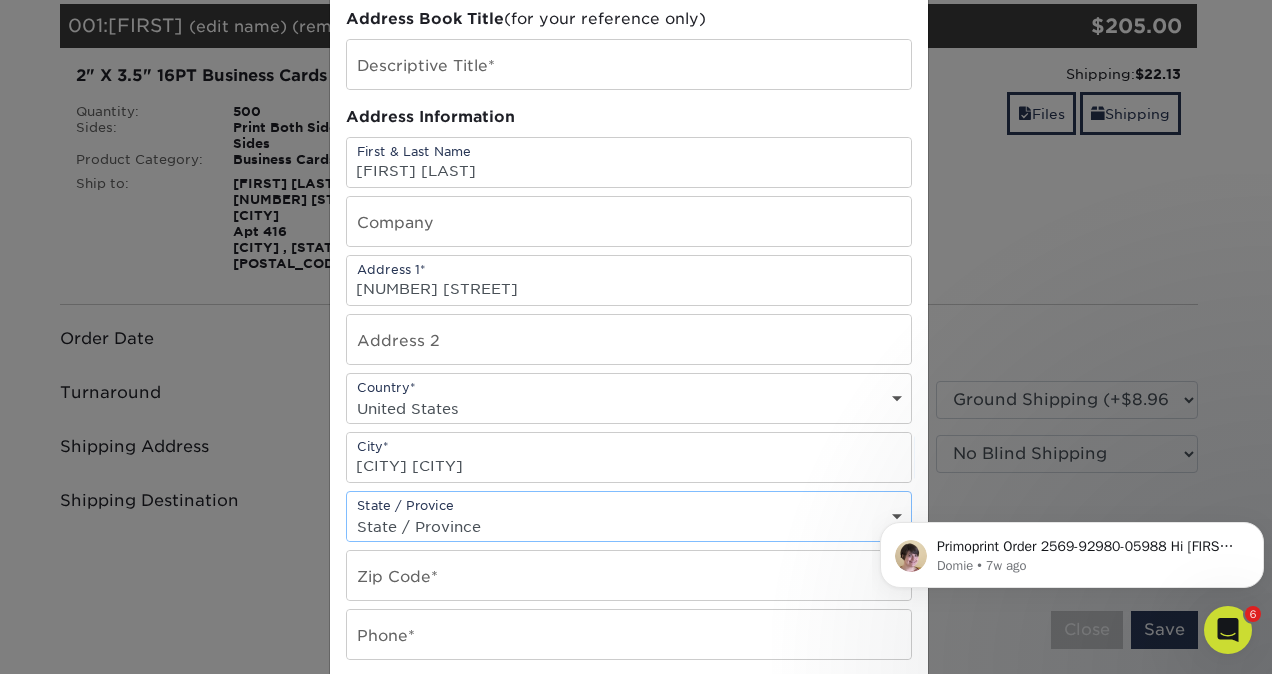 click on "State / Province Alabama Alaska Arizona Arkansas California Colorado Connecticut Delaware District of Columbia Florida Georgia Hawaii Idaho Illinois Indiana Iowa Kansas Kentucky Louisiana Maine Maryland Massachusetts Michigan Minnesota Mississippi Missouri Montana Nebraska Nevada New Hampshire New Jersey New Mexico New York North Carolina North Dakota Ohio Oklahoma Oregon Pennsylvania Rhode Island South Carolina South Dakota Tennessee Texas Utah Vermont Virginia Washington West Virginia Wisconsin Wyoming ACT NSW NT QLD SA TAS VIC WA NZ Alberta British Columbia Manitoba New Brunswick Newfoundland Northwest Territories Nova Scotia Nunavut Ontario Prince Edward Island Quebec Saskatchewan Yukon Puerto Rico Aguascalientes Baja California Baja California Sur Campeche Chiapas Chihuahua Coahuila Colima Distrito Federal Durango Guanajuato Guerrero Hidalgo Jalisco Mexico Michoacan Morelos Nayarit Nuevo Leon Oaxaca Puebla Queretaro Quintana Roo San Luis Patosi Sinaloa Sonora Tabasco Tamaulipas Tlaxcala Veracruz Yucatan" at bounding box center (629, 526) 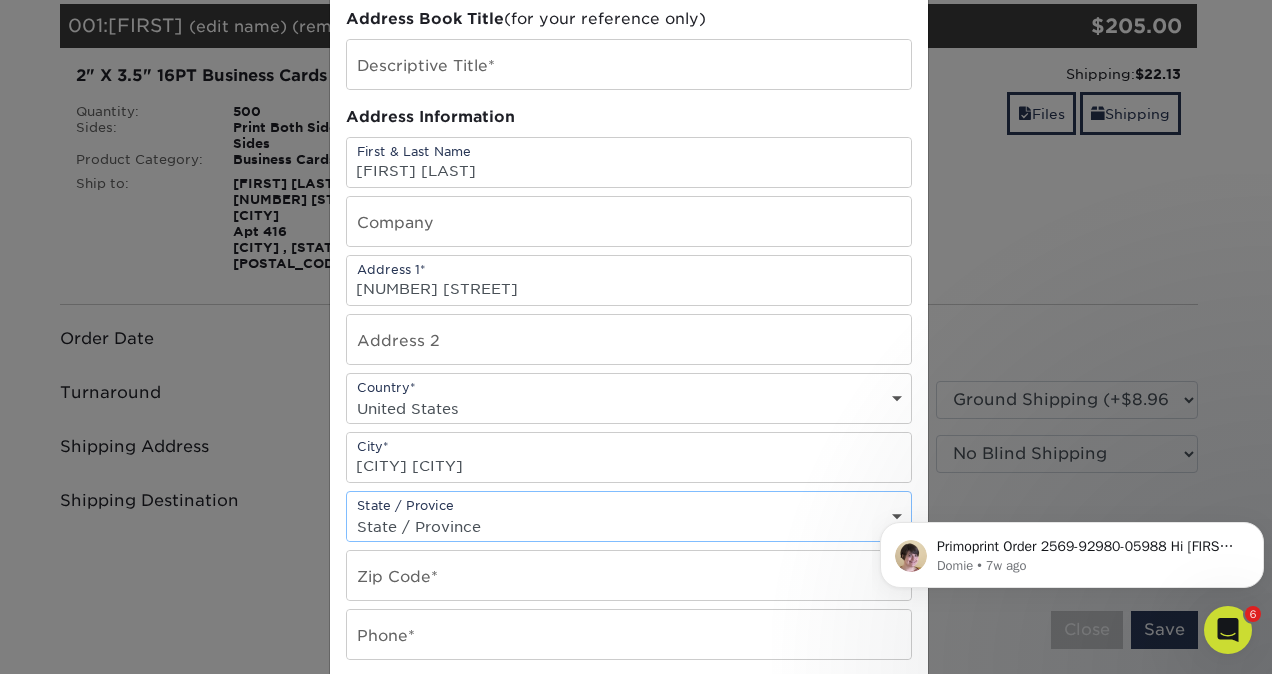 select on "FL" 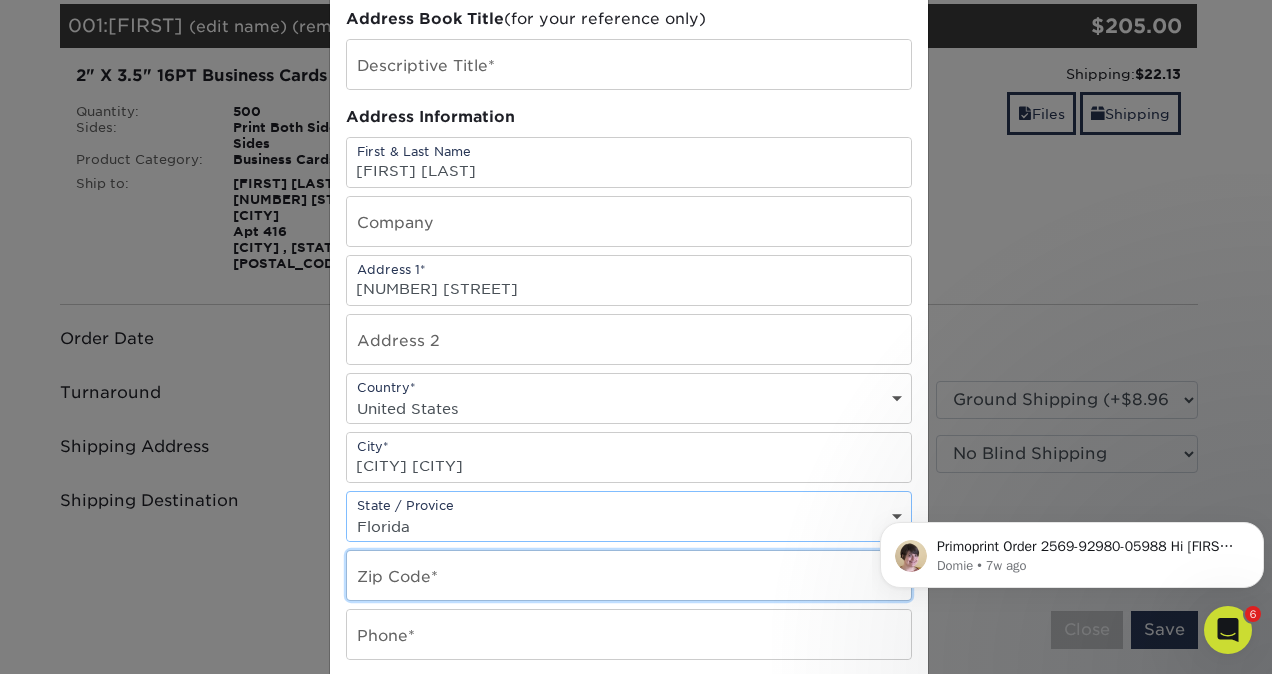 click at bounding box center [629, 575] 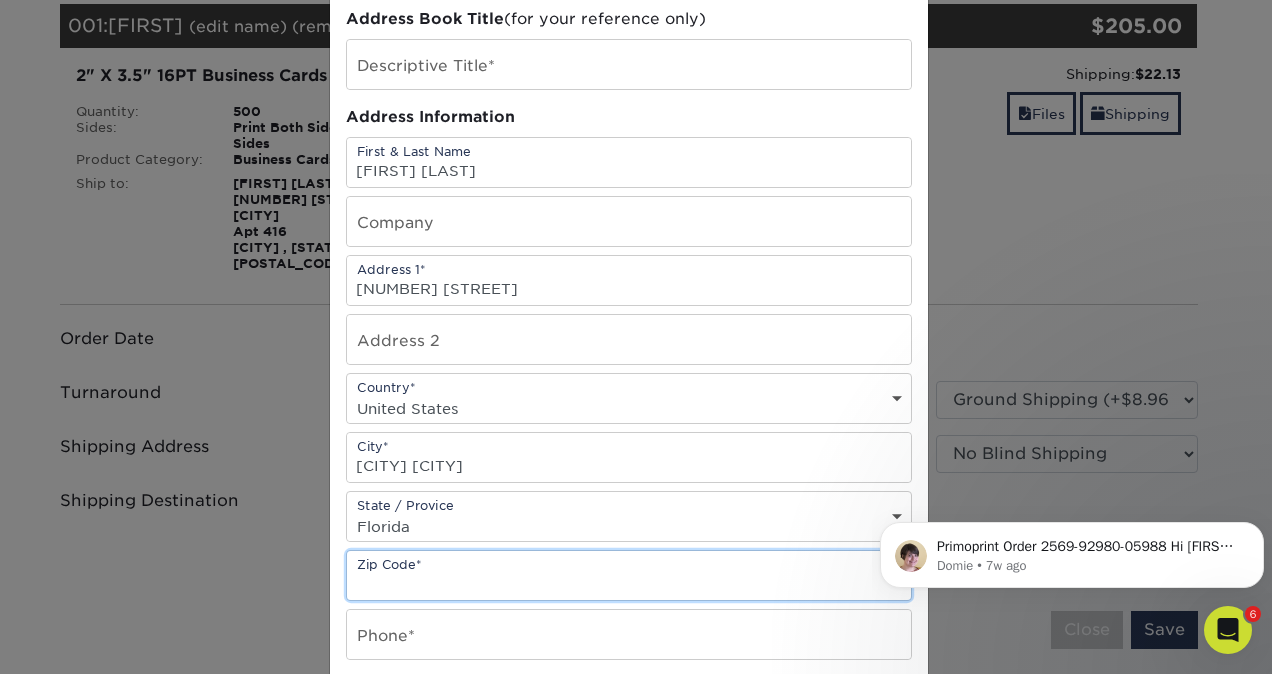 click at bounding box center [629, 575] 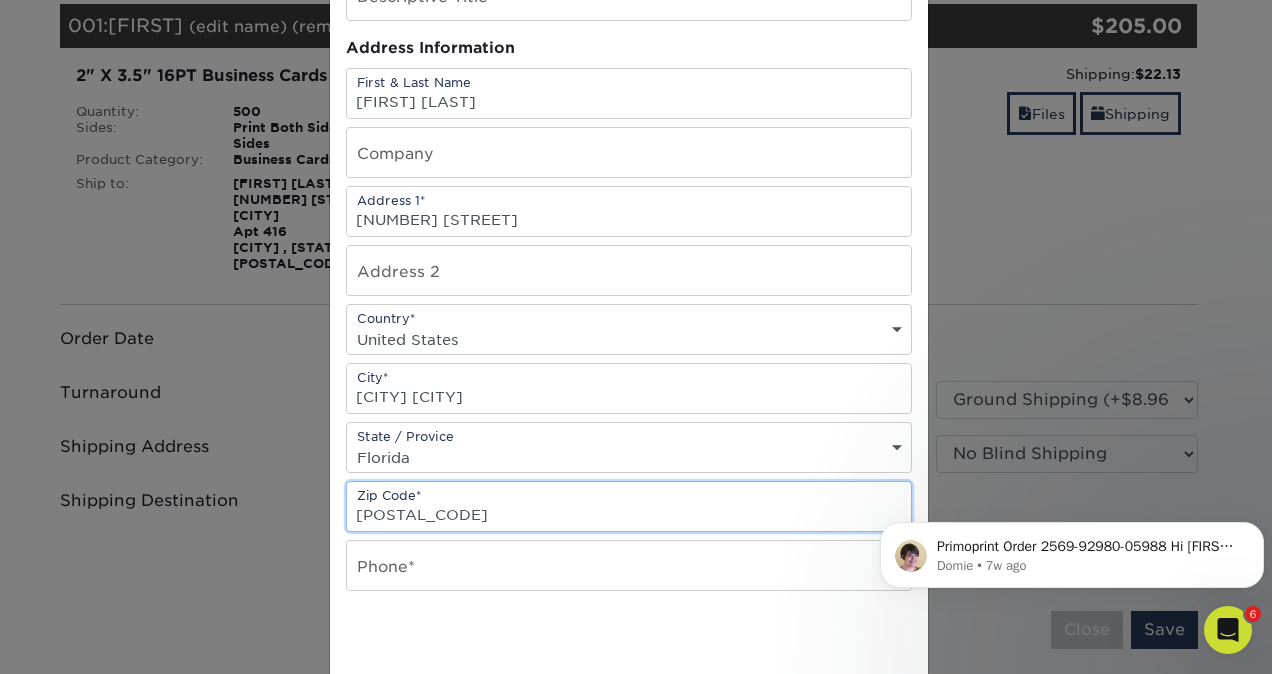 scroll, scrollTop: 200, scrollLeft: 0, axis: vertical 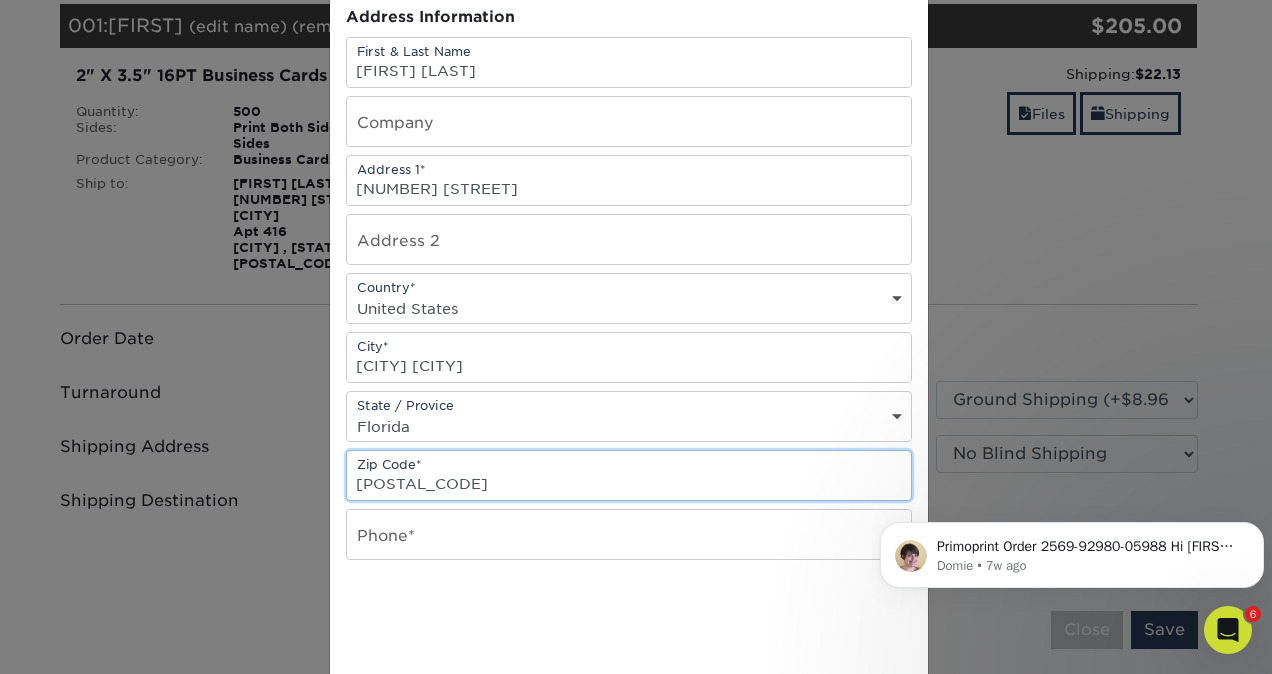 type on "33029" 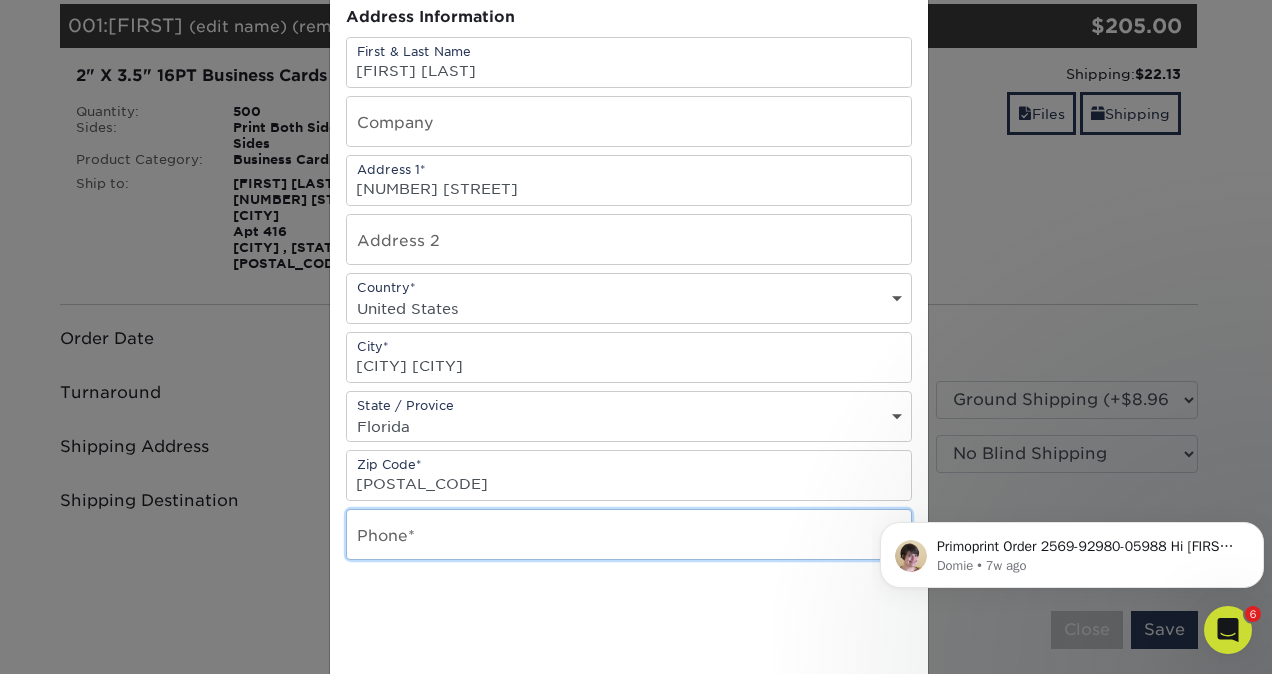 click at bounding box center [629, 534] 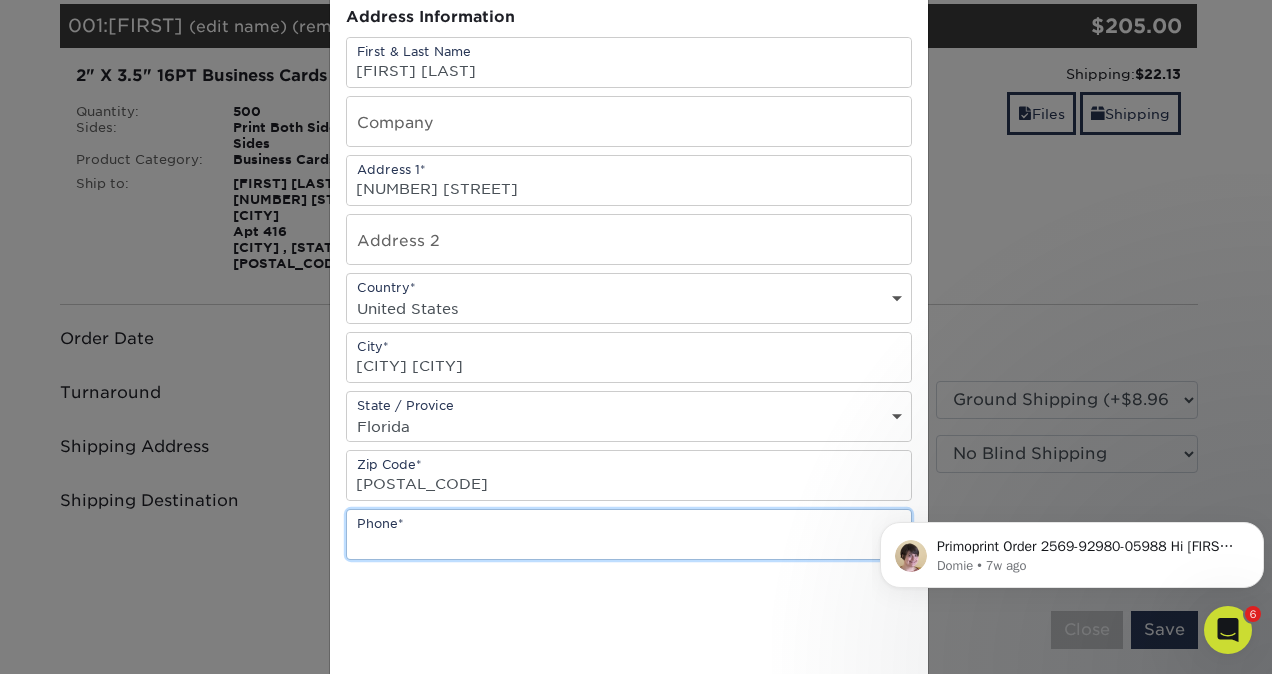paste on "(954) 605-6294" 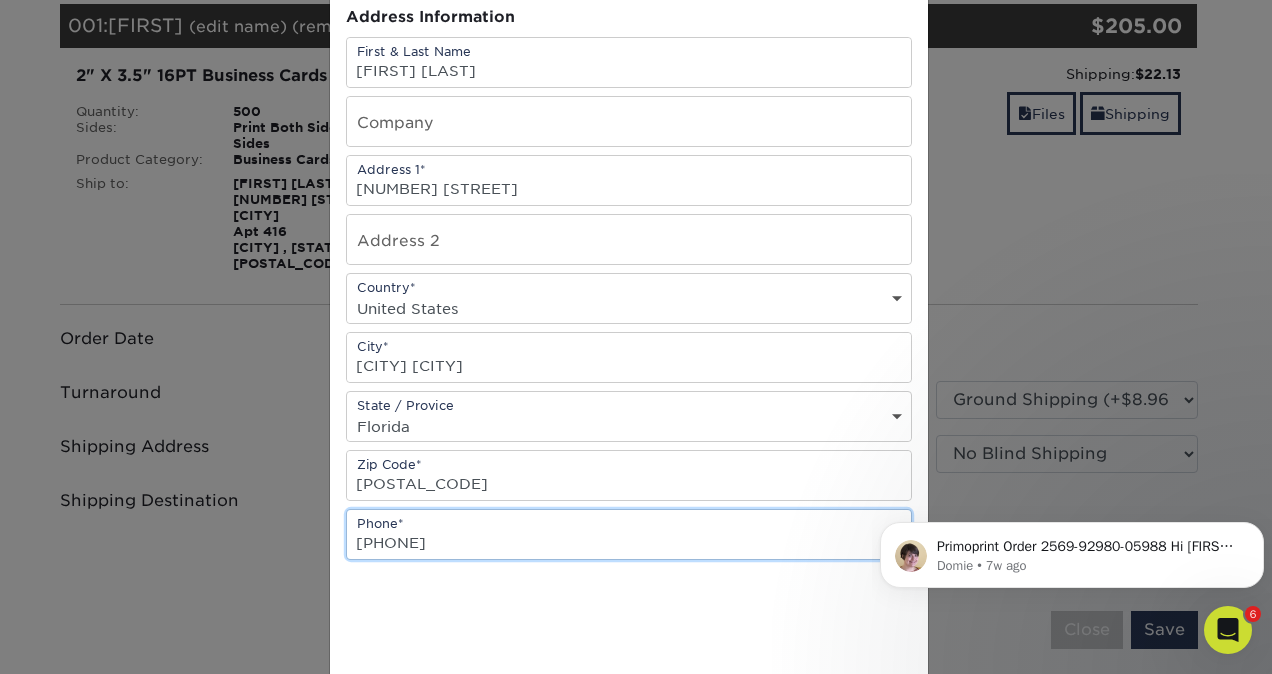 type on "(954) 605-6294" 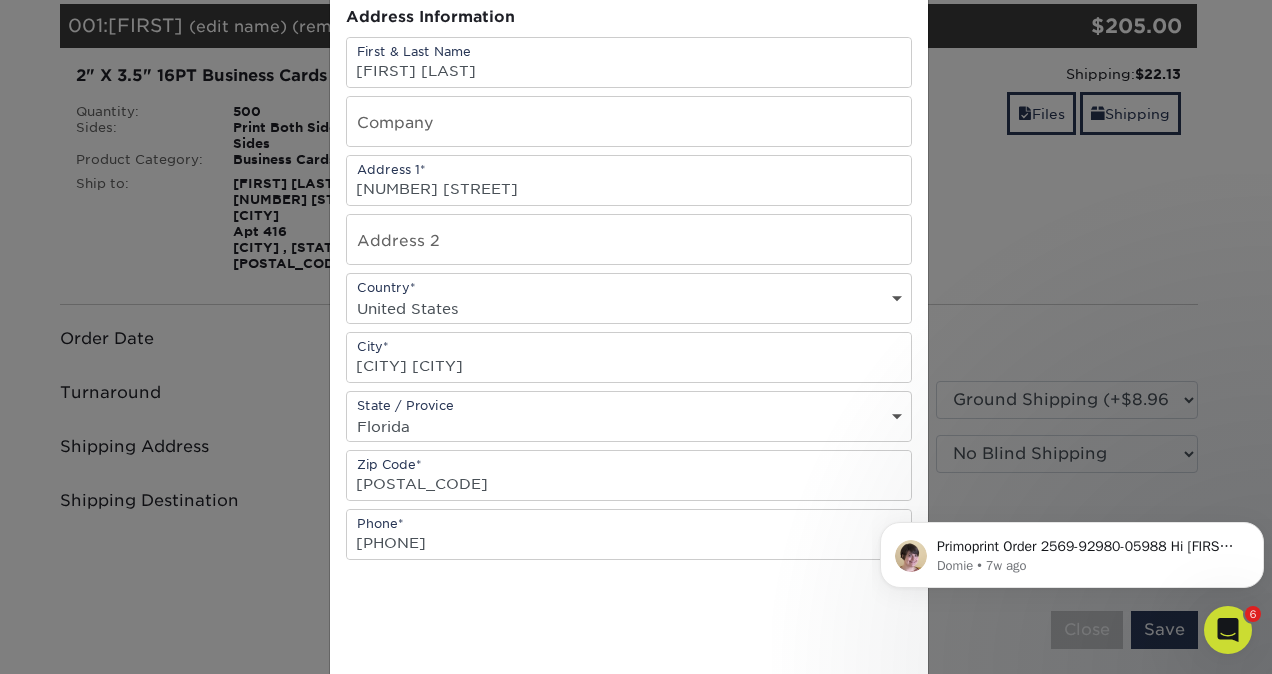 scroll, scrollTop: 0, scrollLeft: 0, axis: both 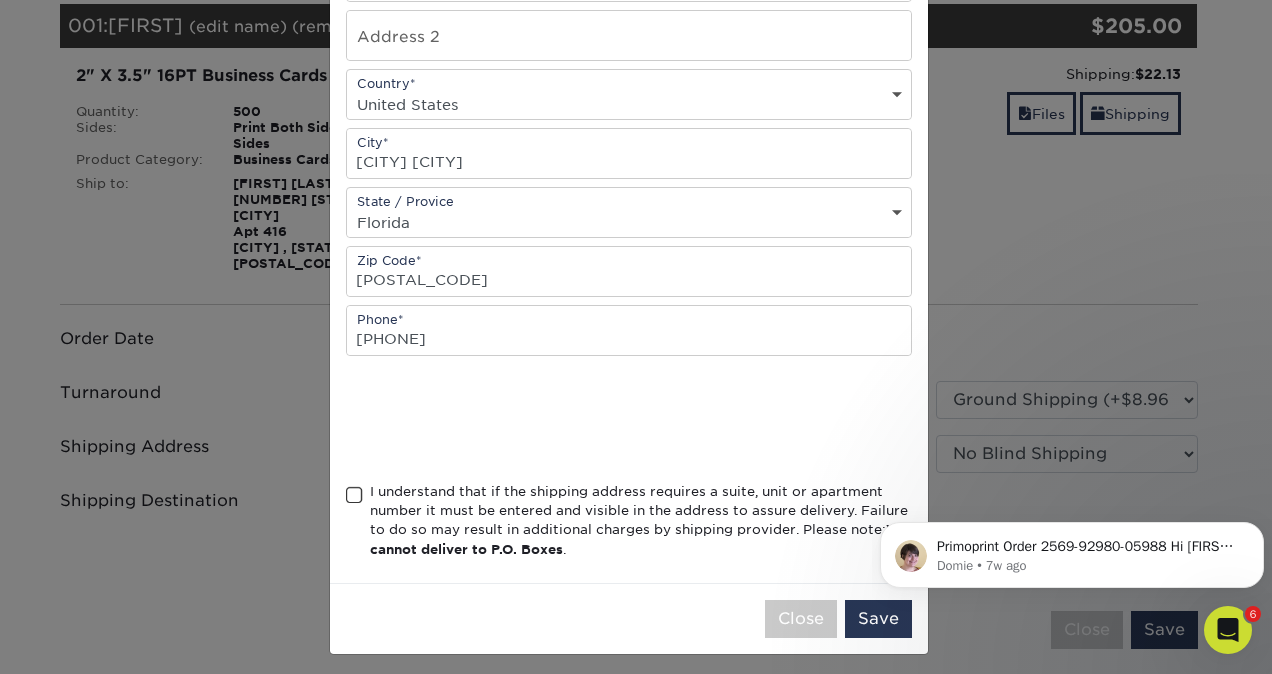 click at bounding box center [354, 495] 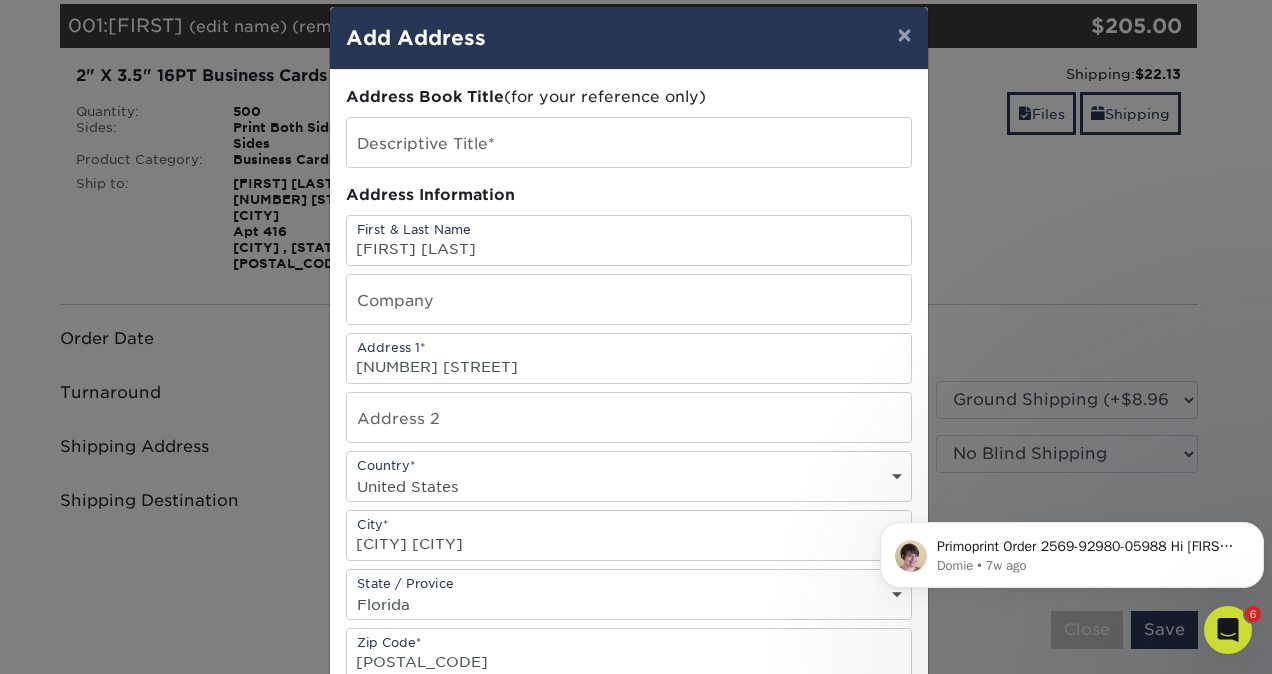 scroll, scrollTop: 4, scrollLeft: 0, axis: vertical 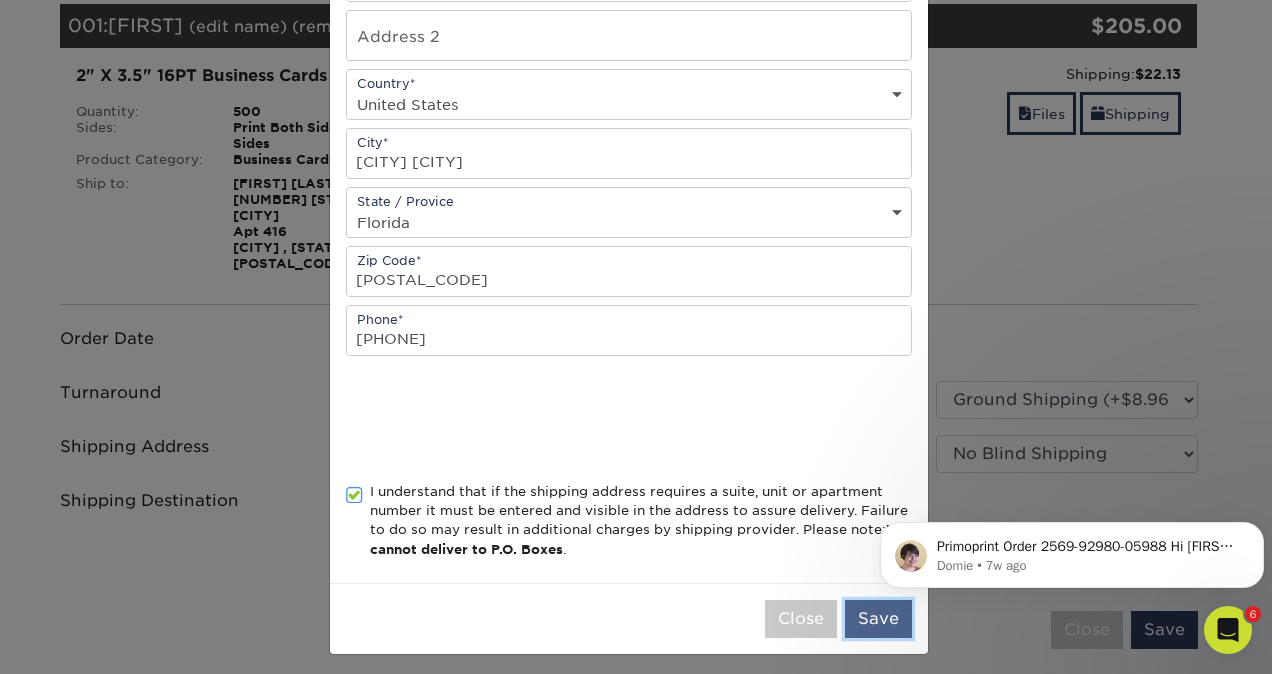 click on "Save" at bounding box center (878, 619) 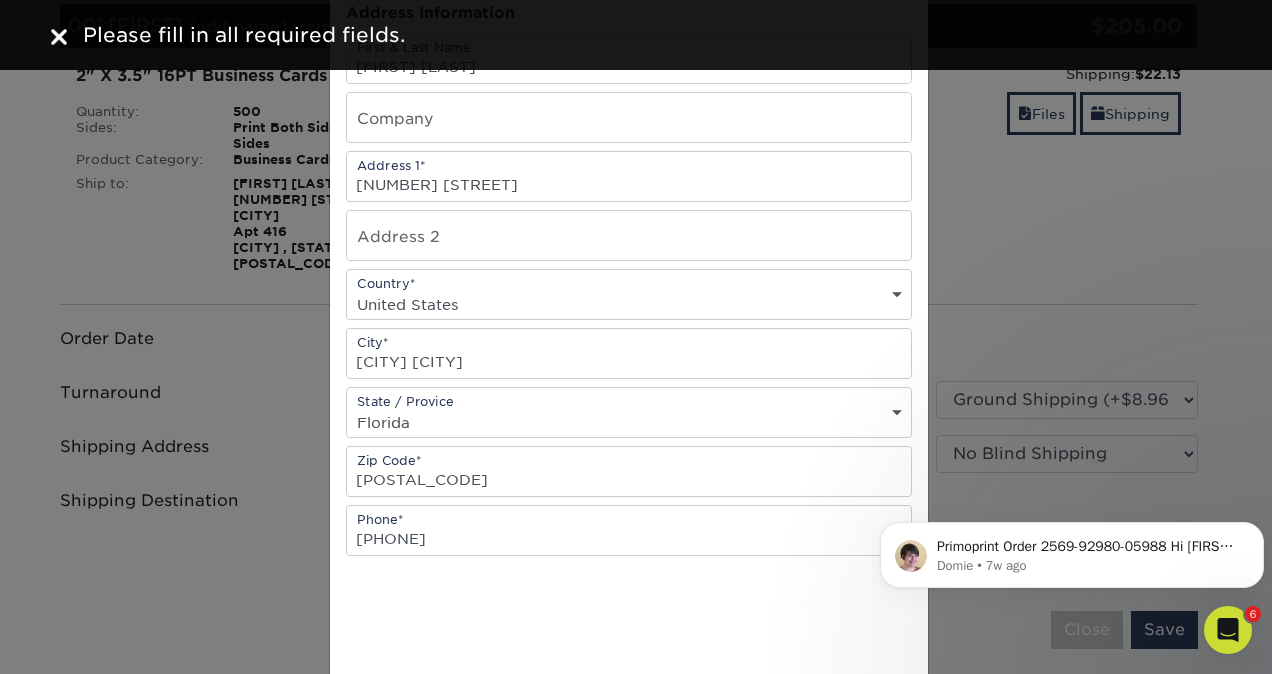 scroll, scrollTop: 6, scrollLeft: 0, axis: vertical 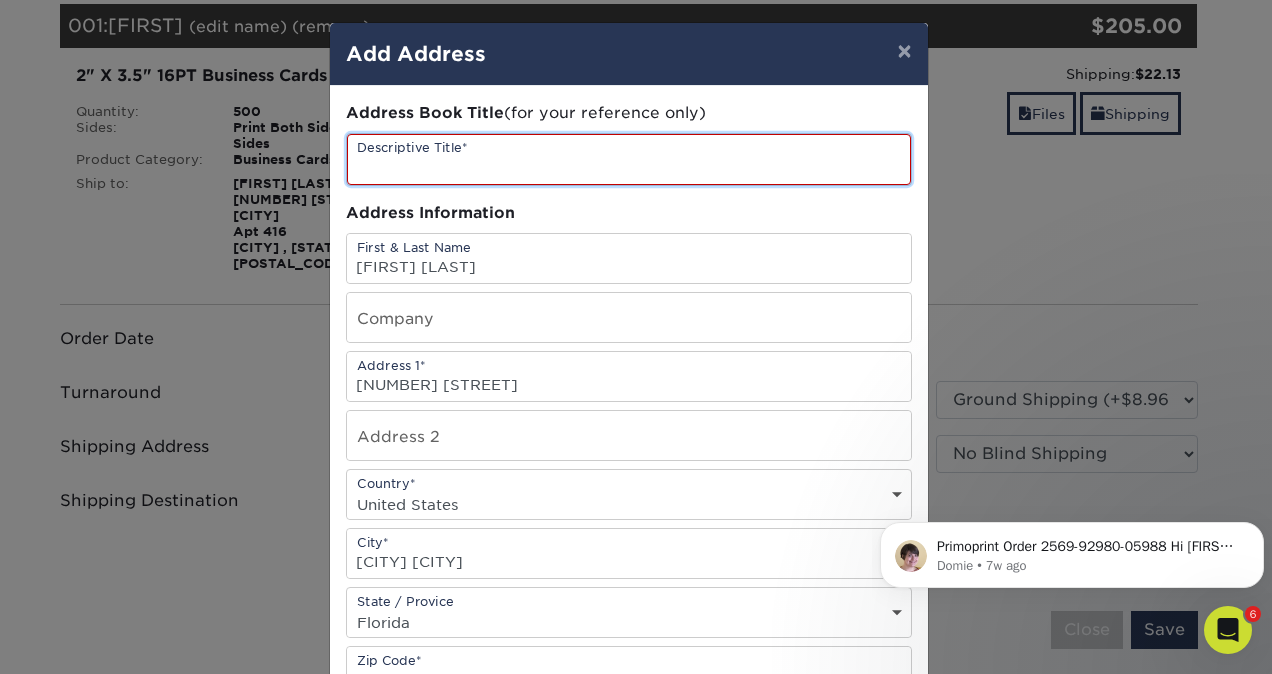 click at bounding box center (629, 159) 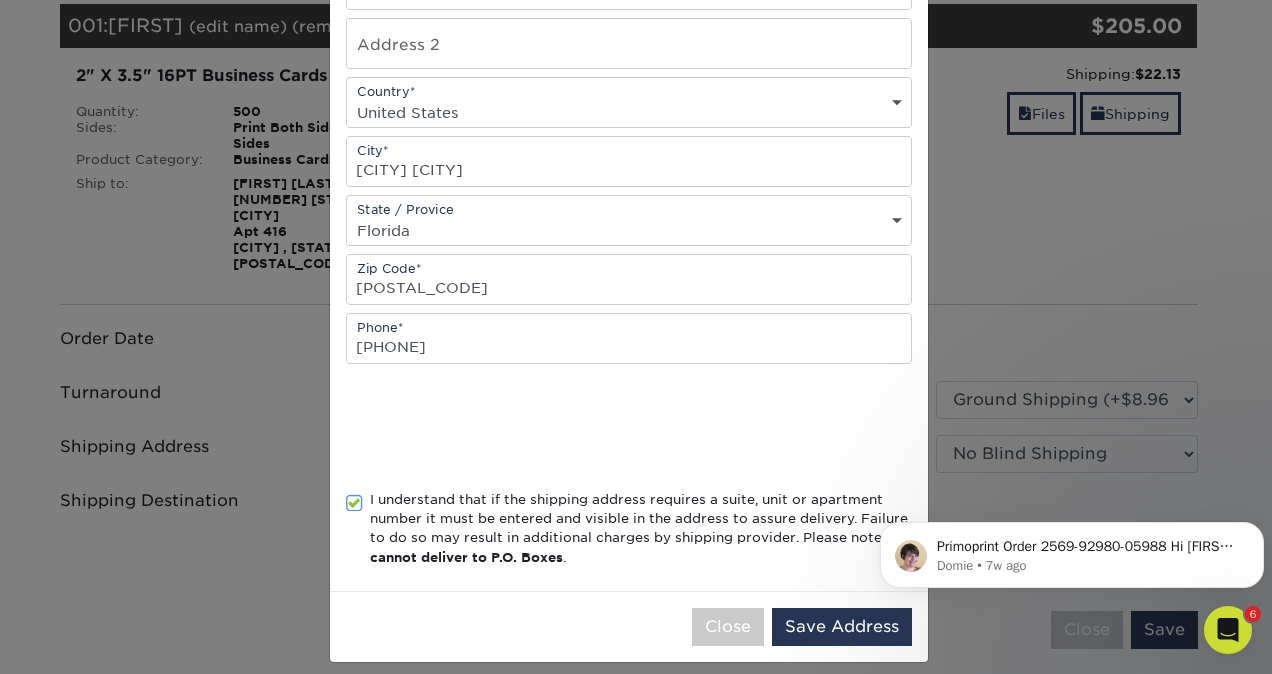 scroll, scrollTop: 406, scrollLeft: 0, axis: vertical 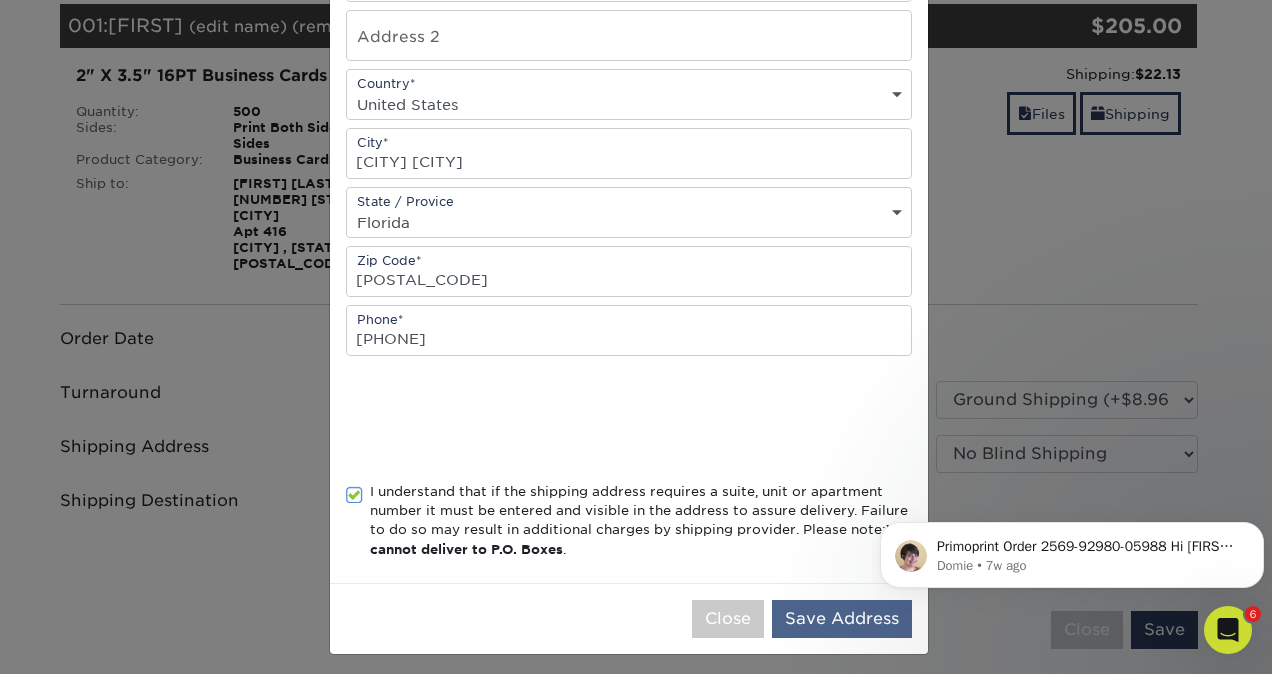 type on "[FIRST] [LAST] [BUSINESS_TYPE]" 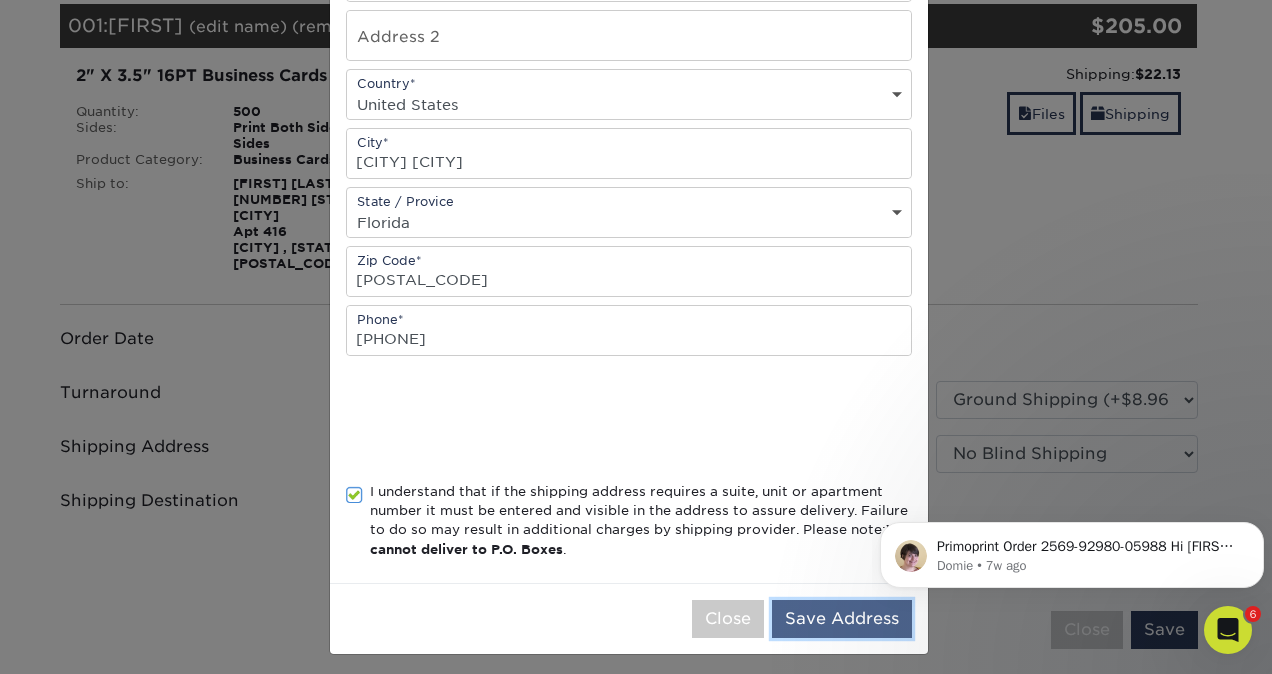 click on "Save Address" at bounding box center (842, 619) 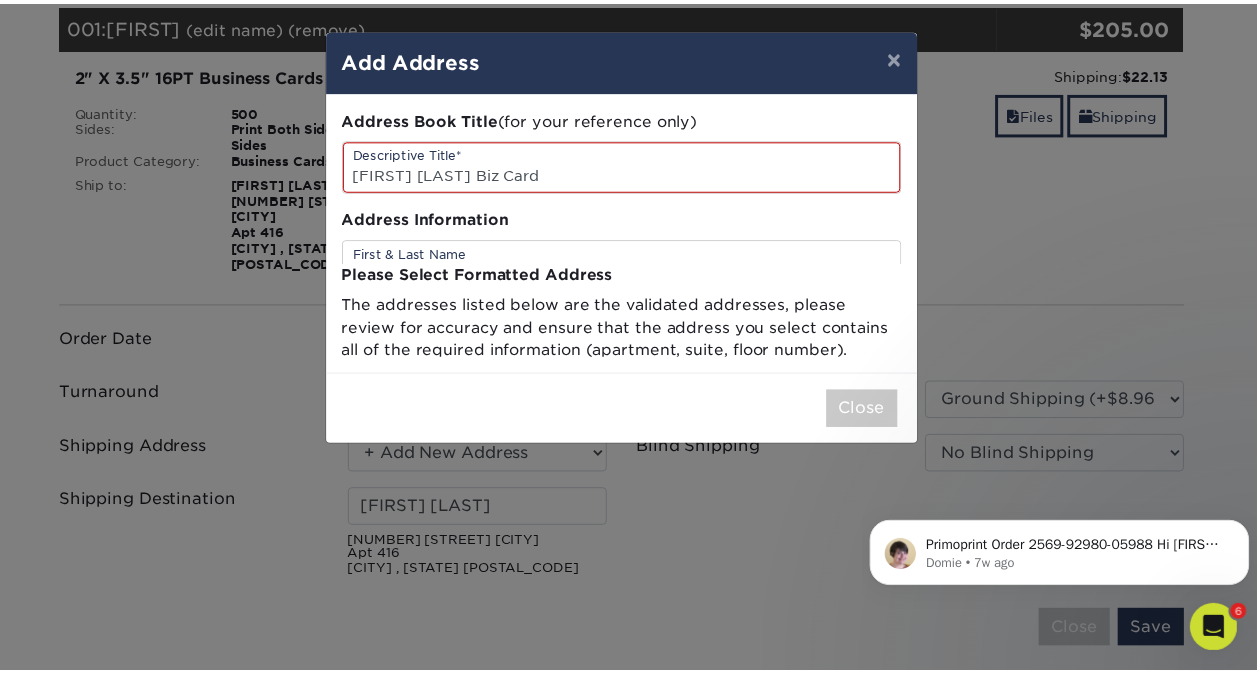 scroll, scrollTop: 0, scrollLeft: 0, axis: both 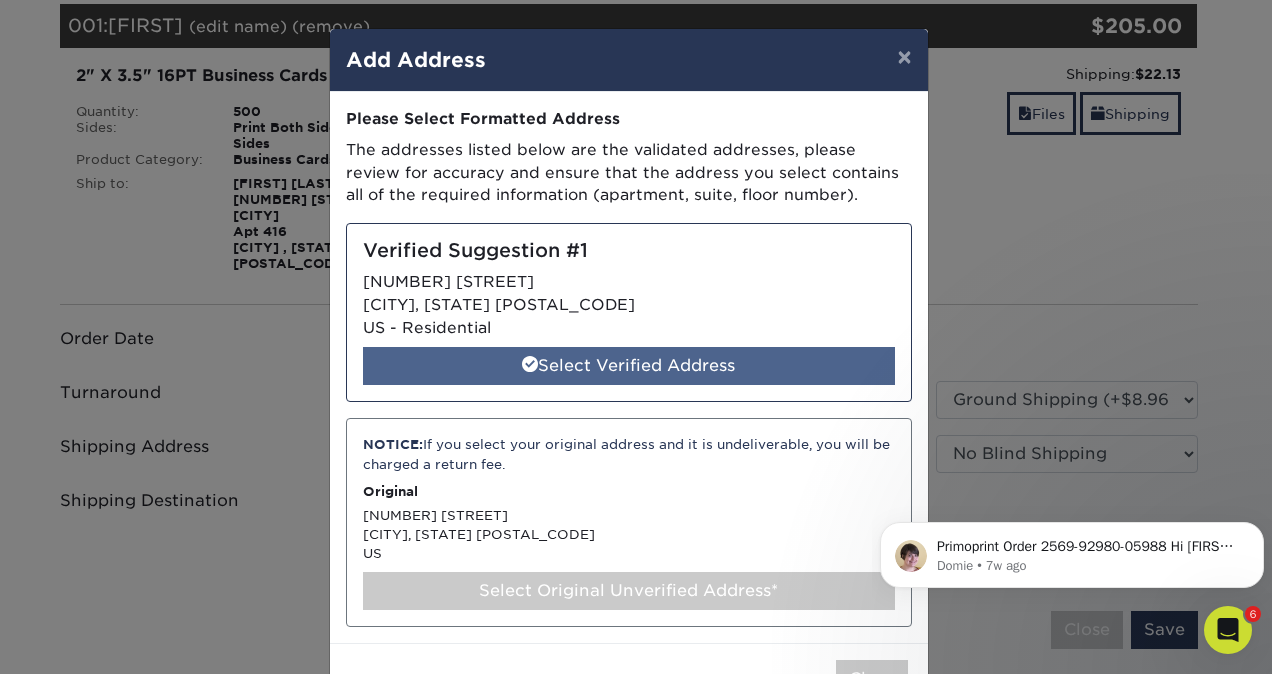click on "Select Verified Address" at bounding box center [629, 366] 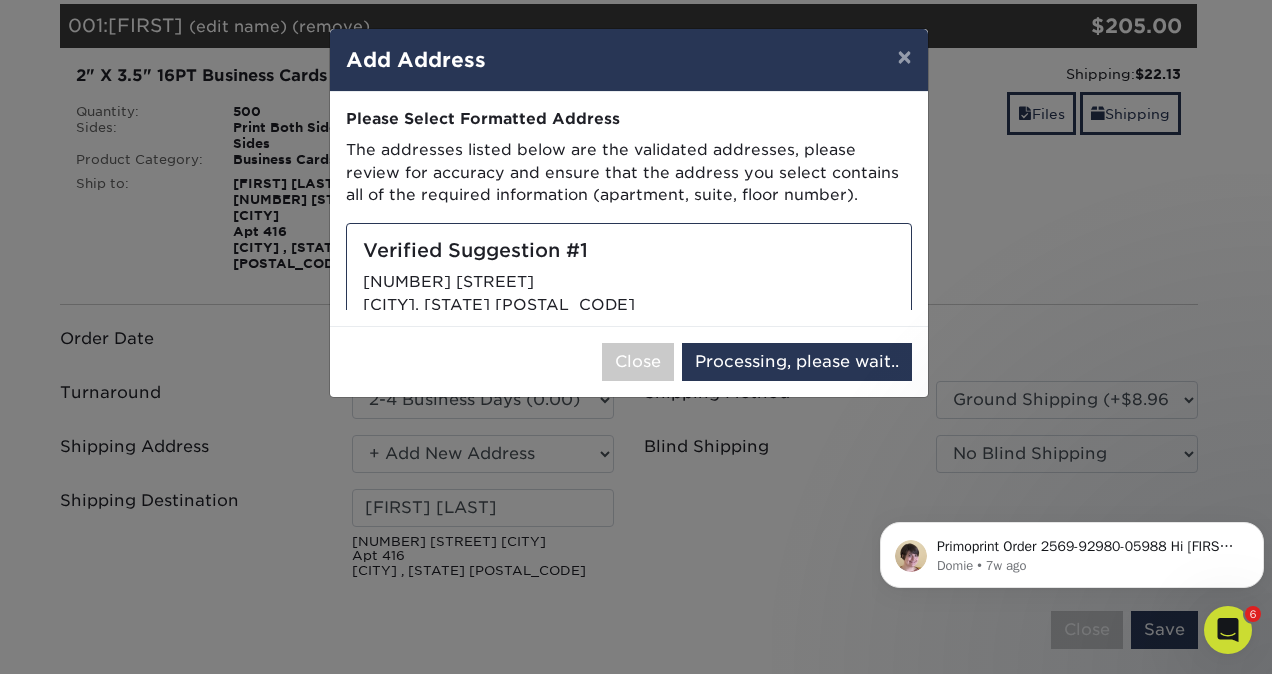 select on "284807" 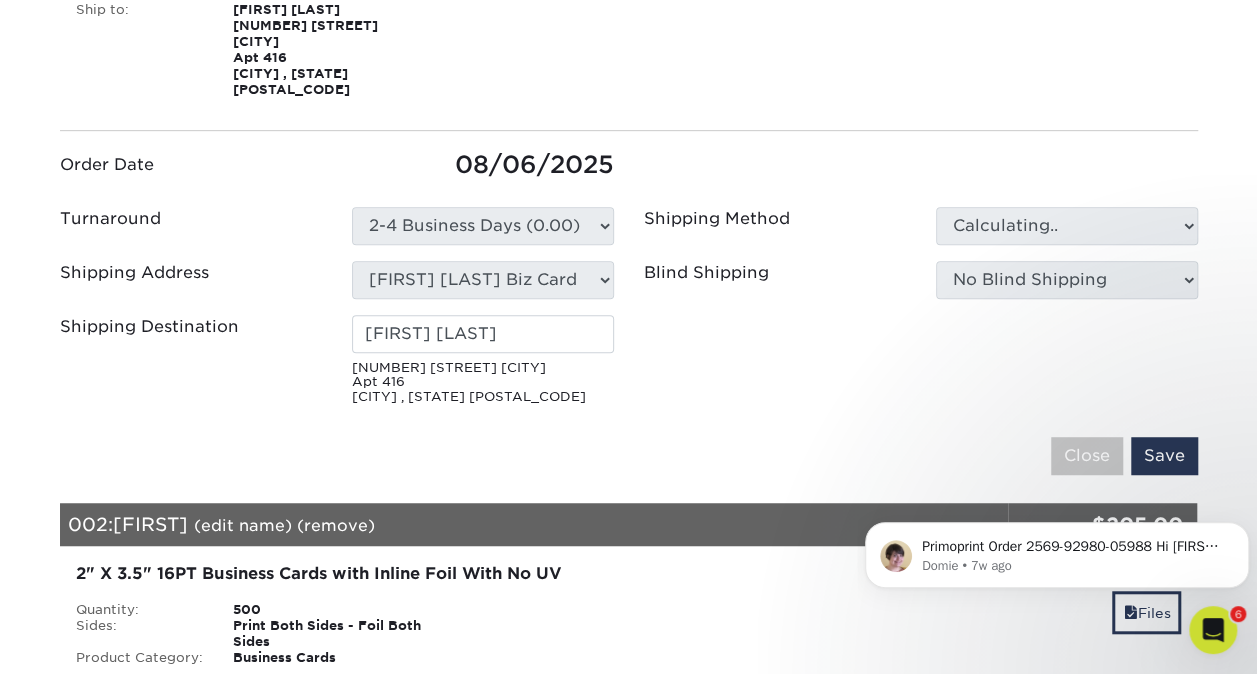 scroll, scrollTop: 500, scrollLeft: 0, axis: vertical 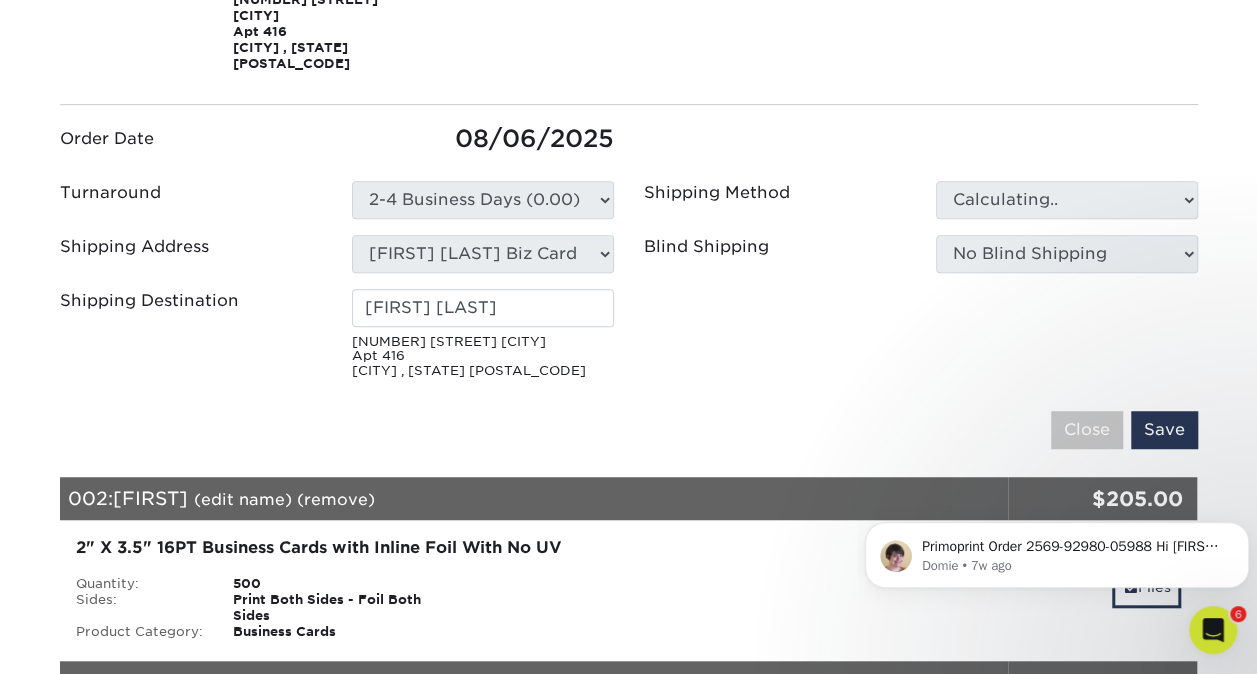type on "Phil Reis" 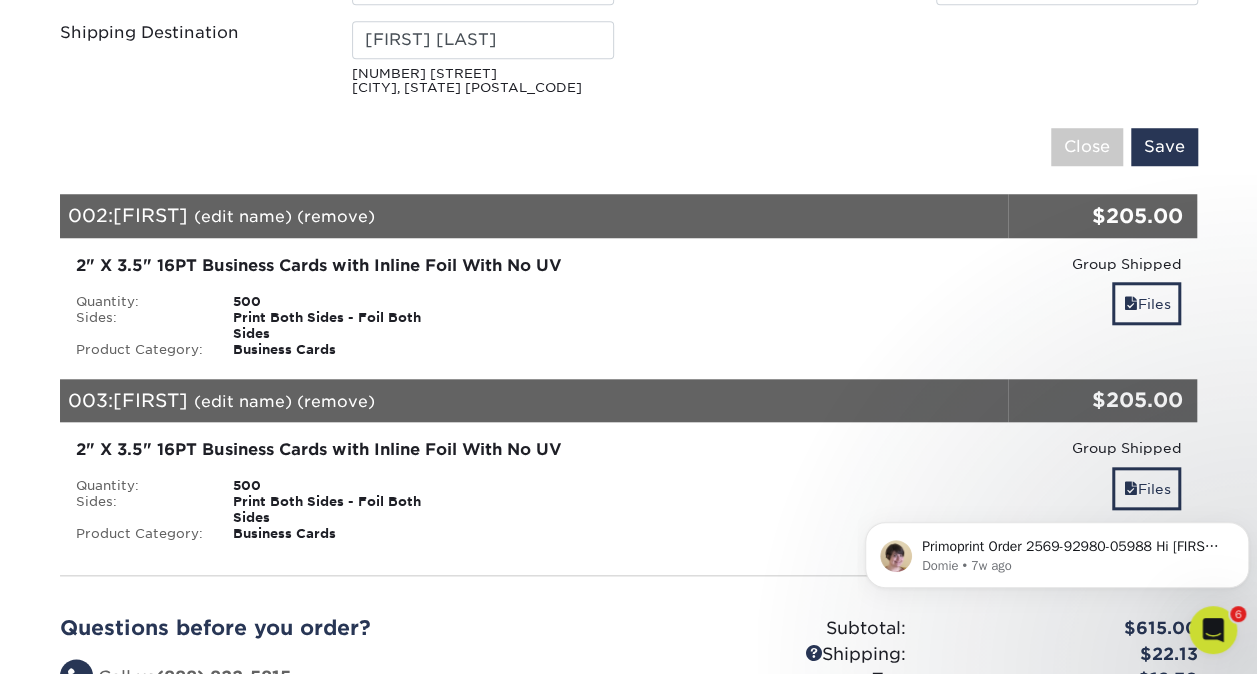 scroll, scrollTop: 800, scrollLeft: 0, axis: vertical 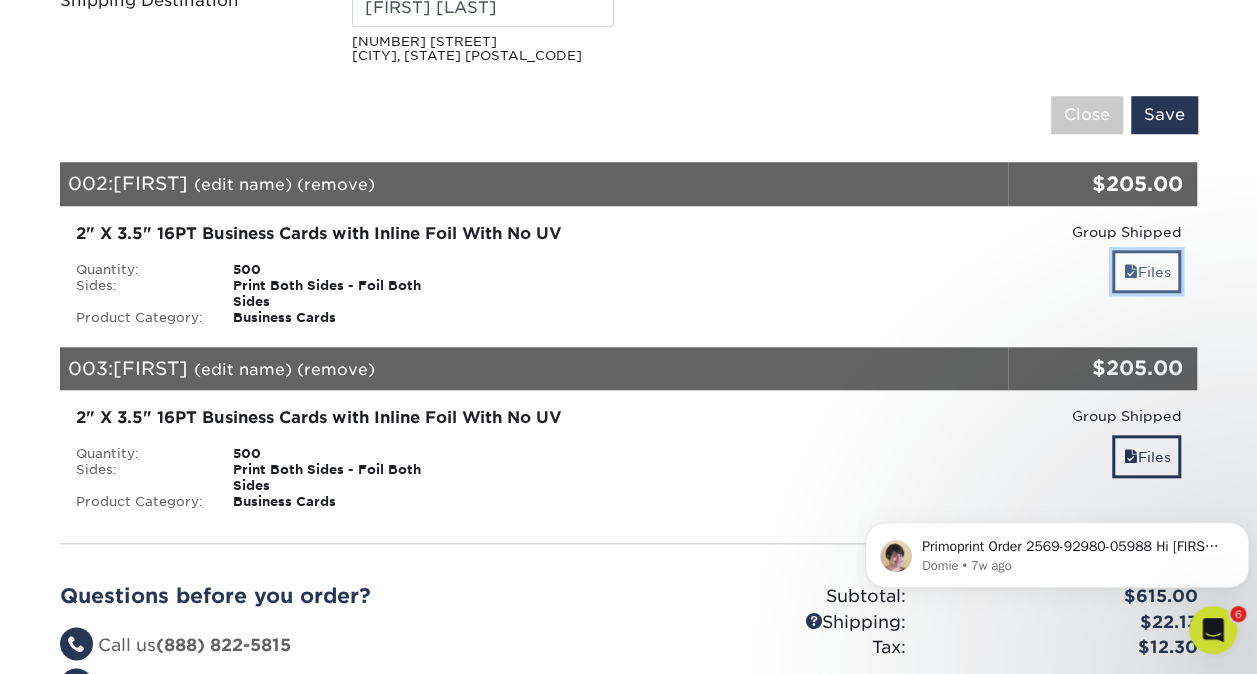 click on "Files" at bounding box center [1146, 271] 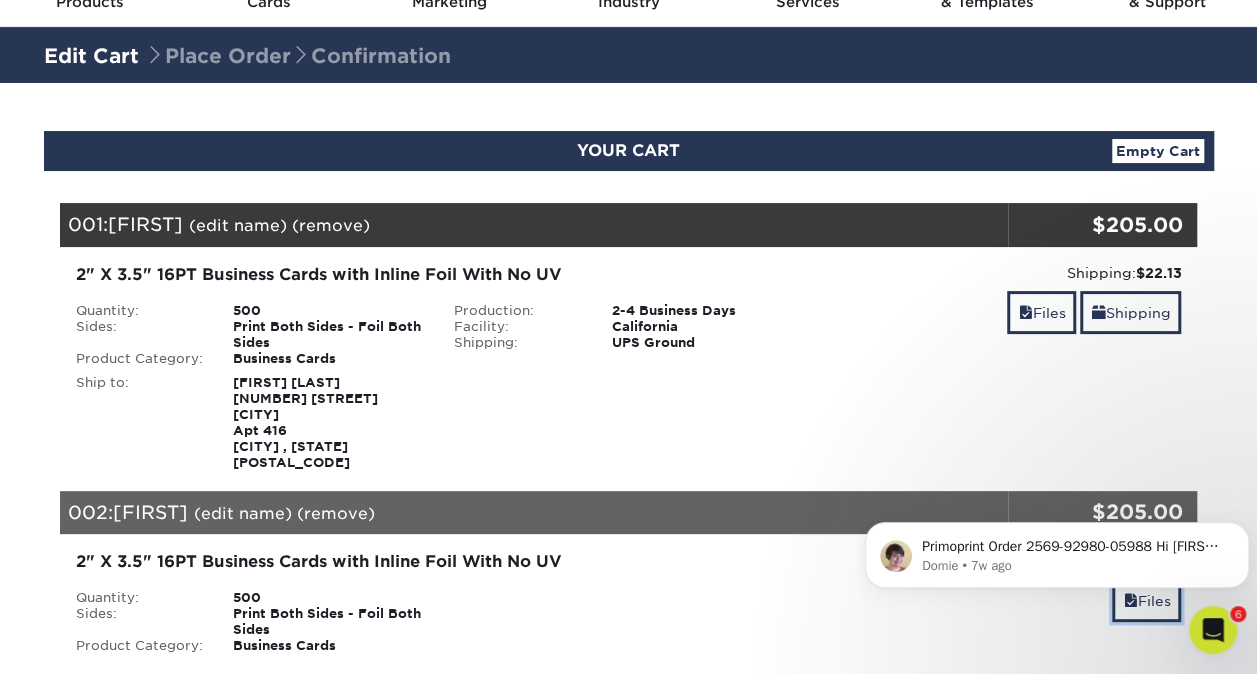 scroll, scrollTop: 100, scrollLeft: 0, axis: vertical 